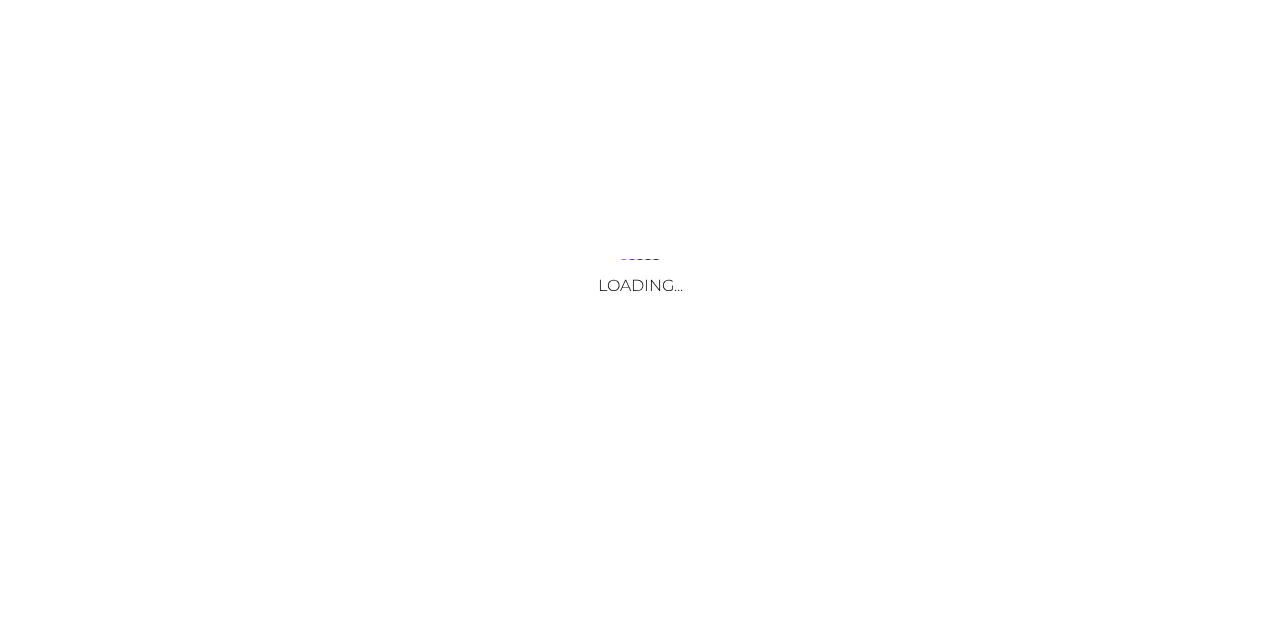scroll, scrollTop: 0, scrollLeft: 0, axis: both 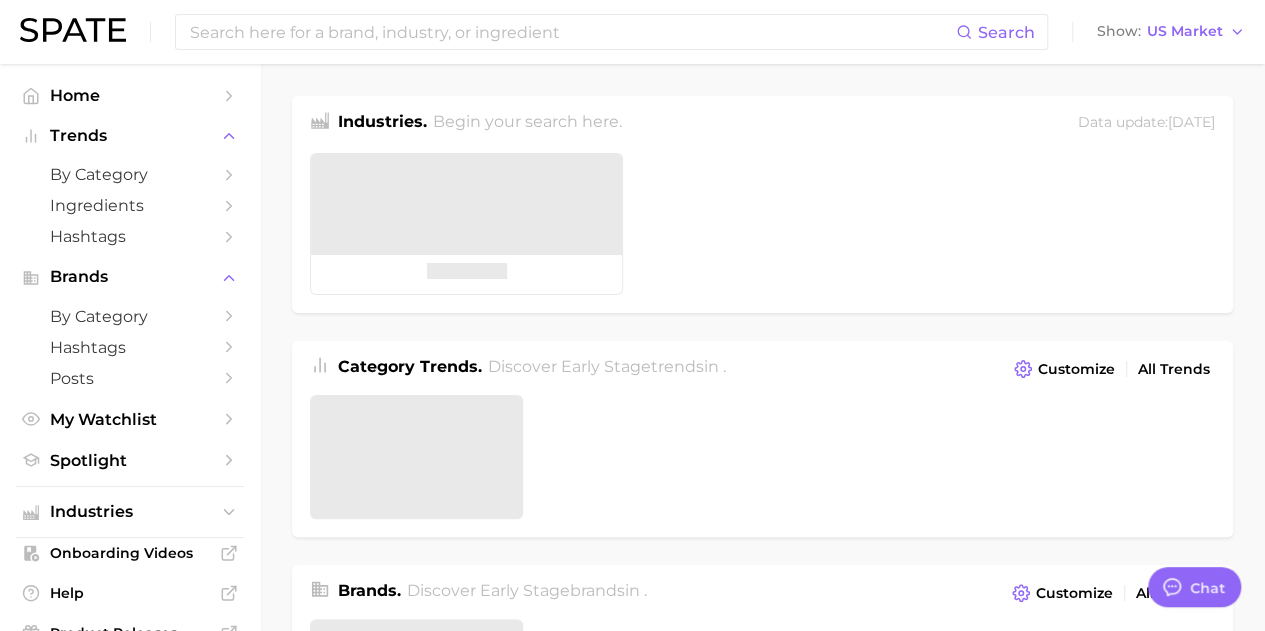 type on "x" 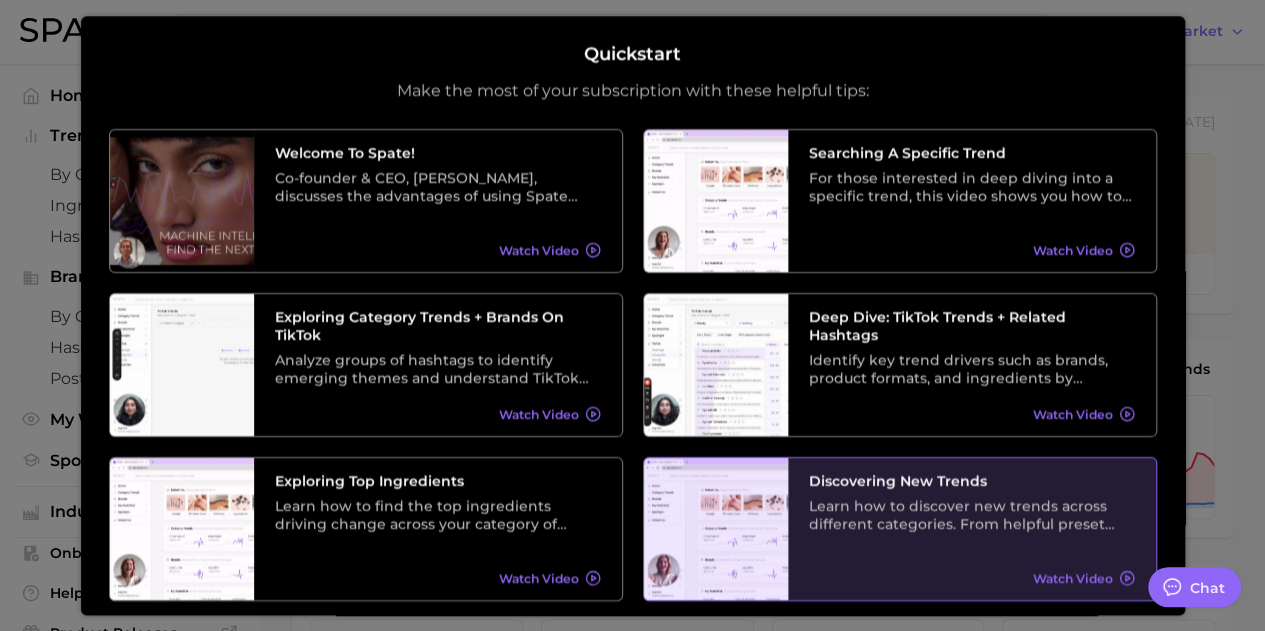 scroll, scrollTop: 390, scrollLeft: 0, axis: vertical 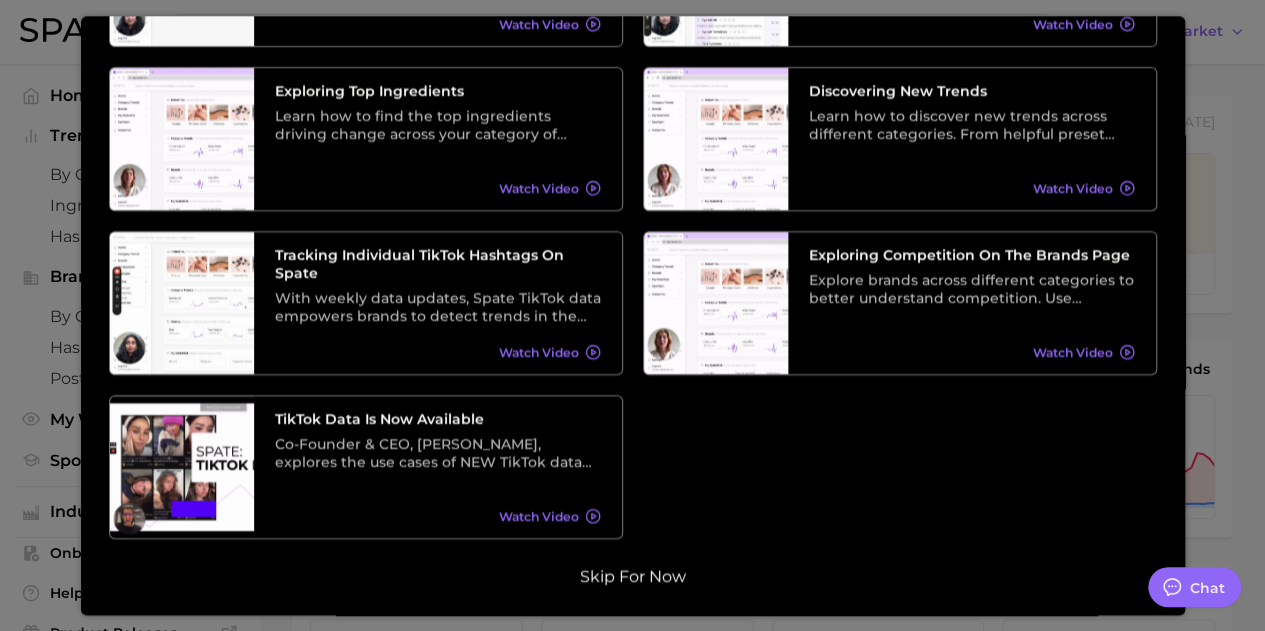 click on "Skip for now" at bounding box center (633, 577) 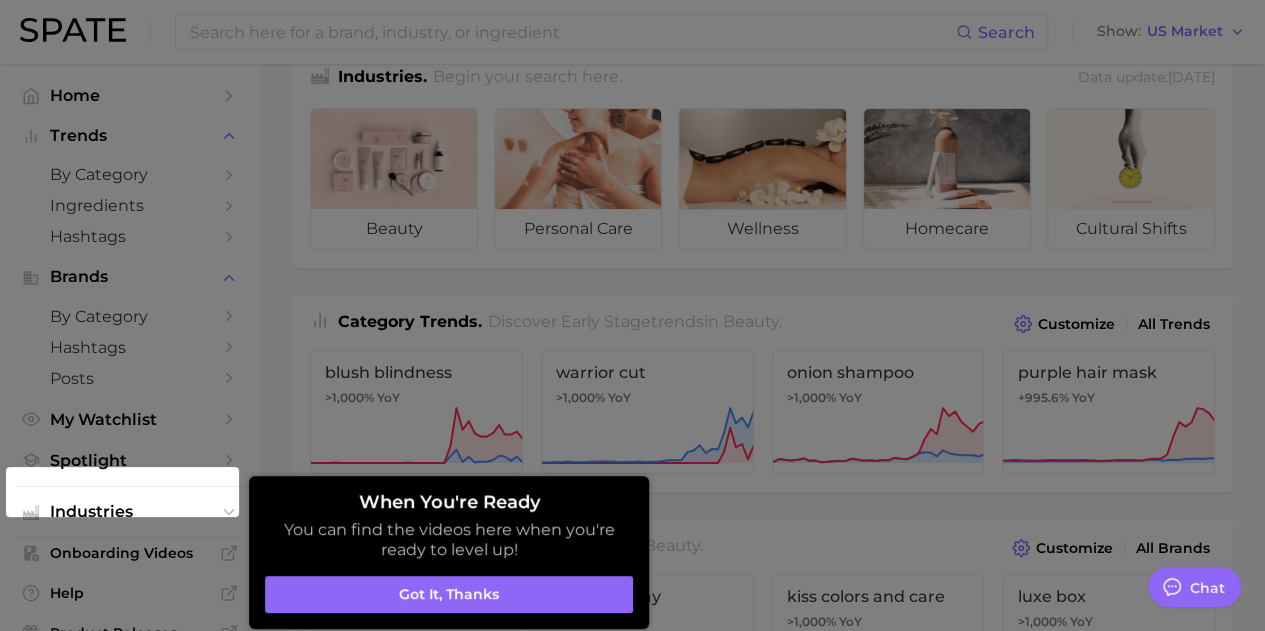 scroll, scrollTop: 46, scrollLeft: 0, axis: vertical 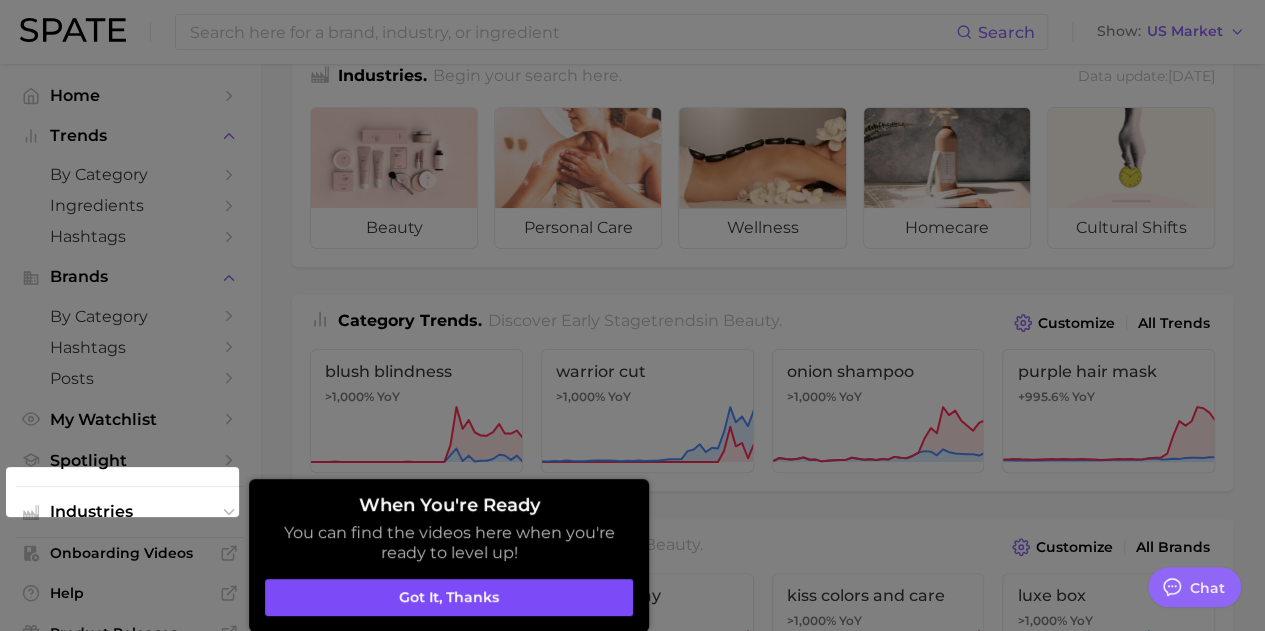 click on "Got it, thanks" at bounding box center [449, 598] 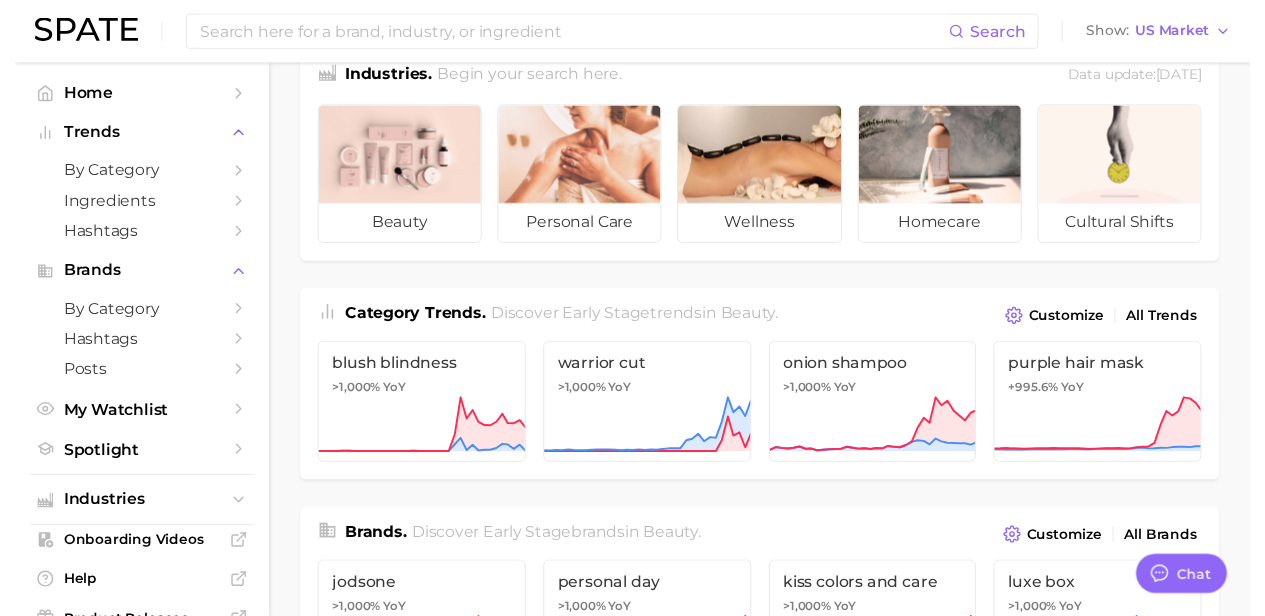 scroll, scrollTop: 0, scrollLeft: 0, axis: both 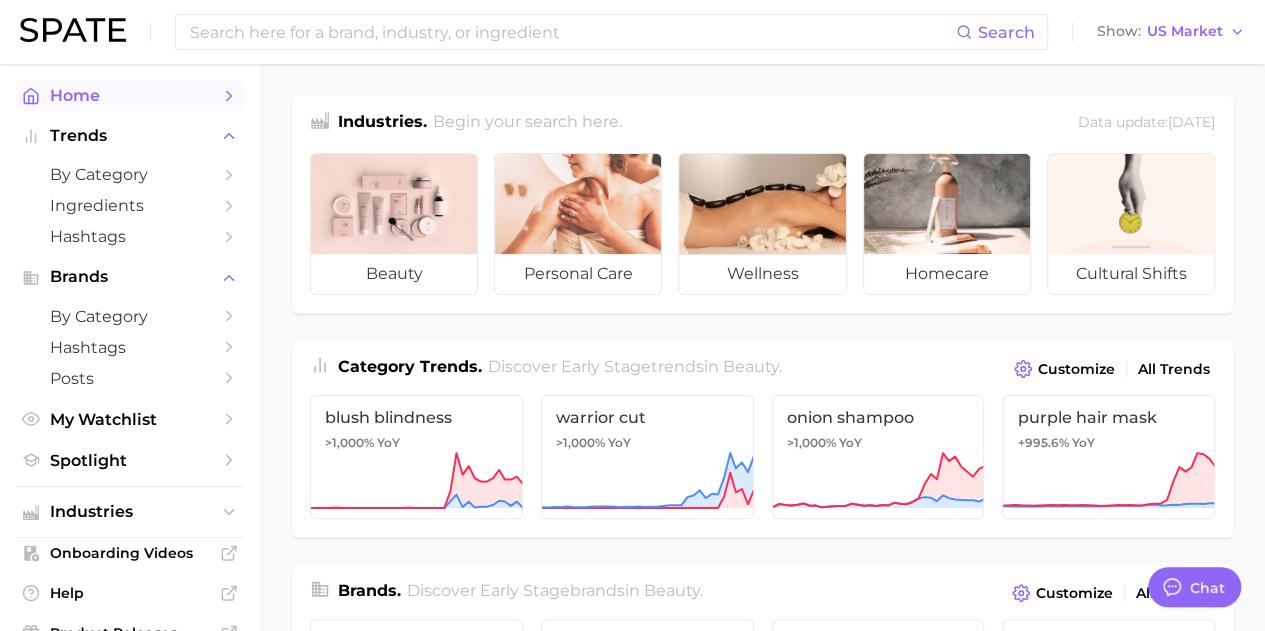 click on "Home" at bounding box center (130, 95) 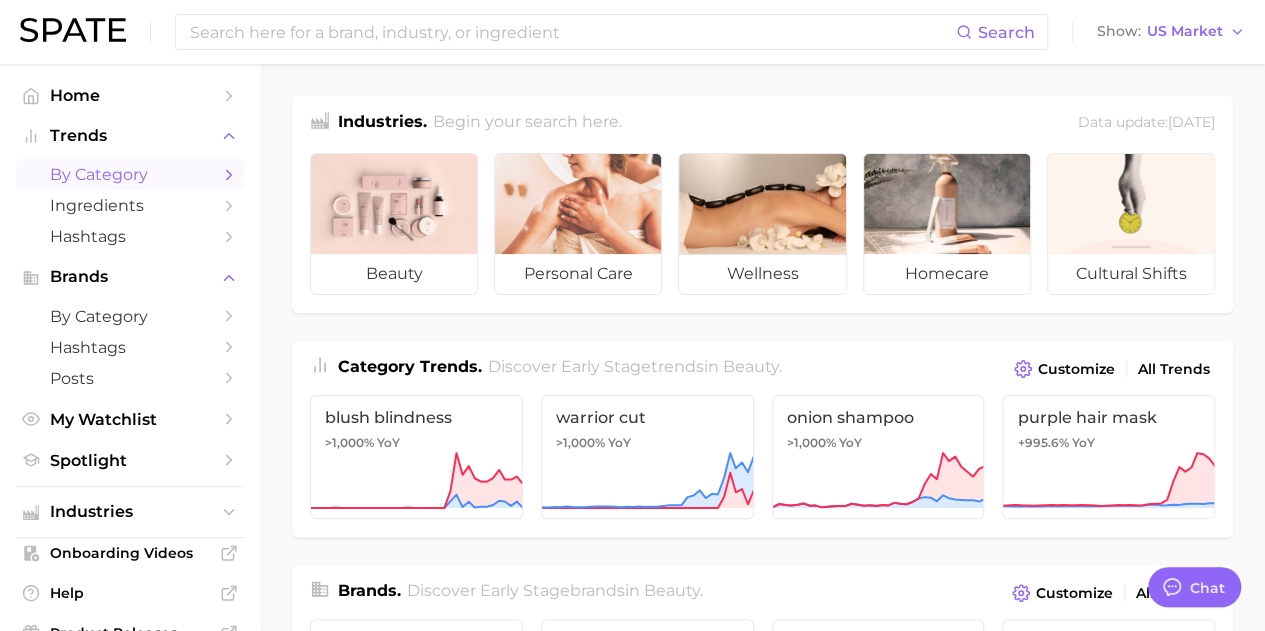 click on "by Category" at bounding box center (130, 174) 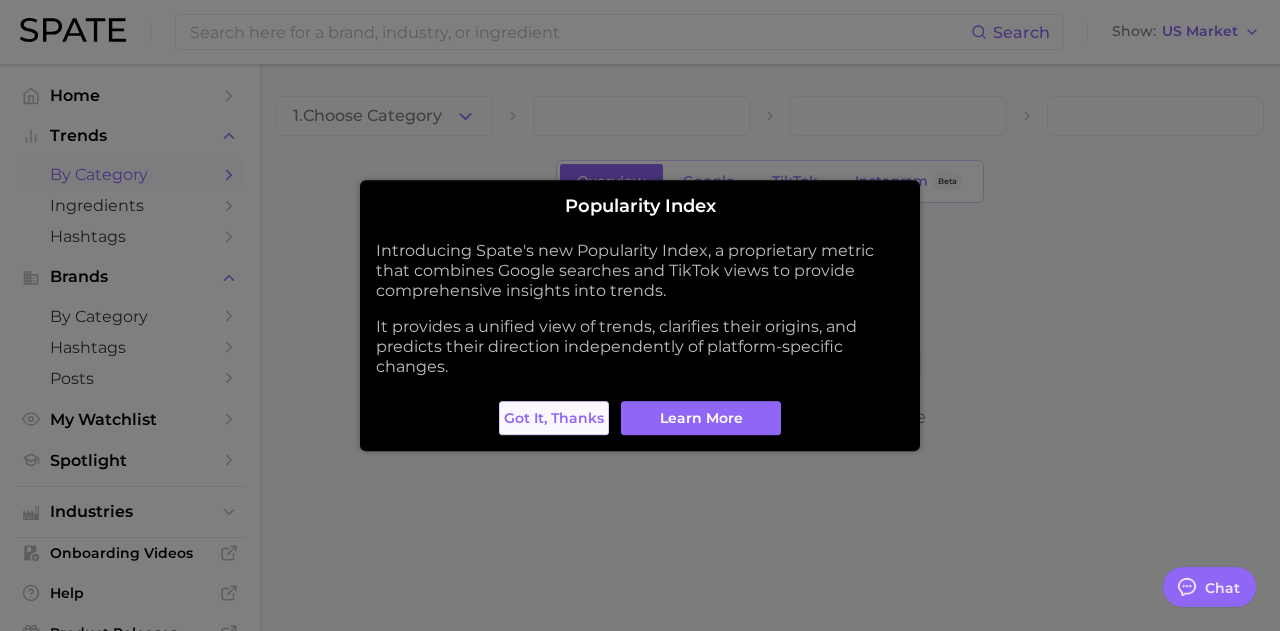click on "Got it, thanks" at bounding box center (554, 418) 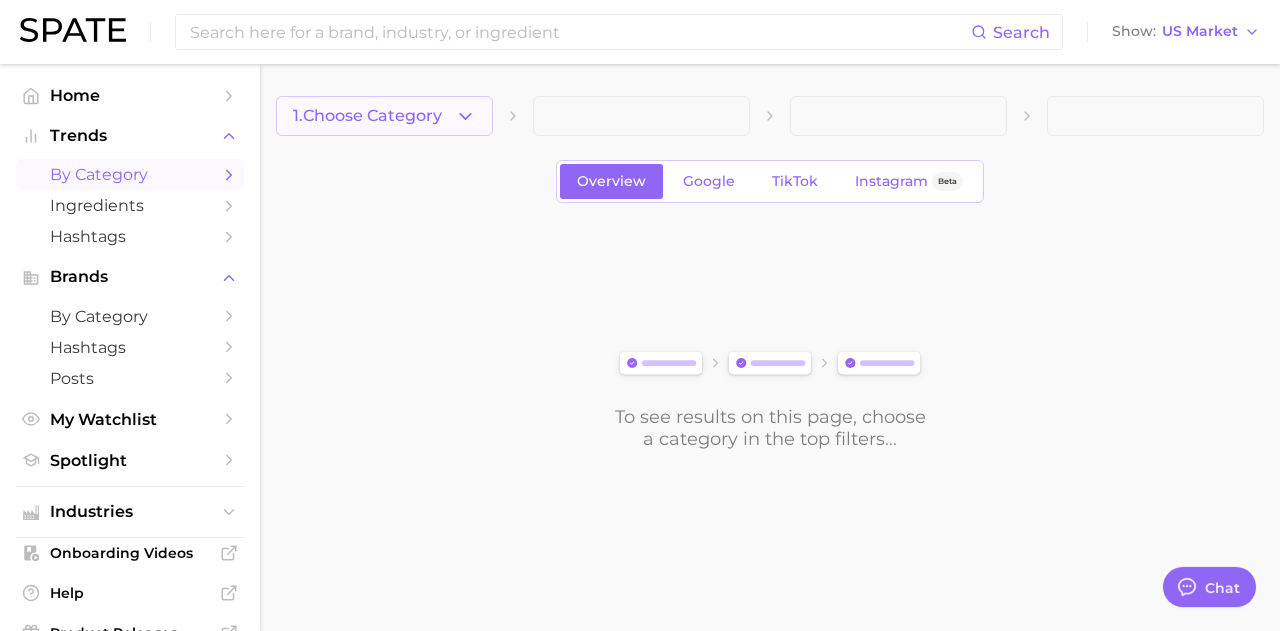 click on "1.  Choose Category" at bounding box center [384, 116] 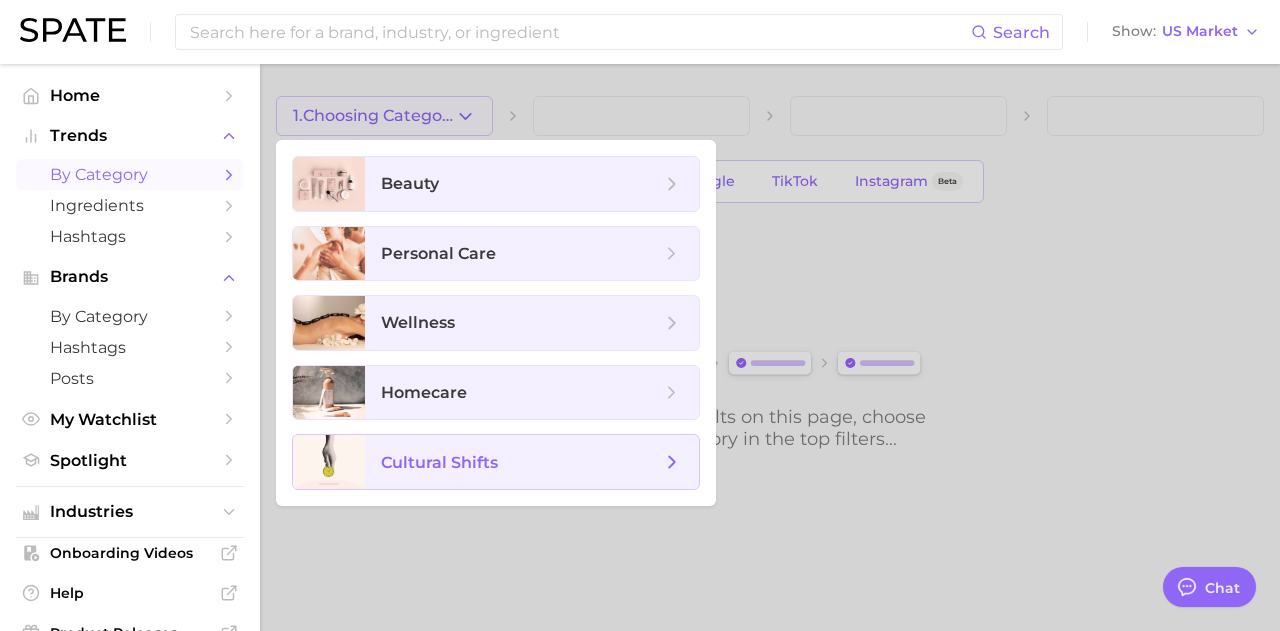 click on "cultural shifts" at bounding box center [532, 462] 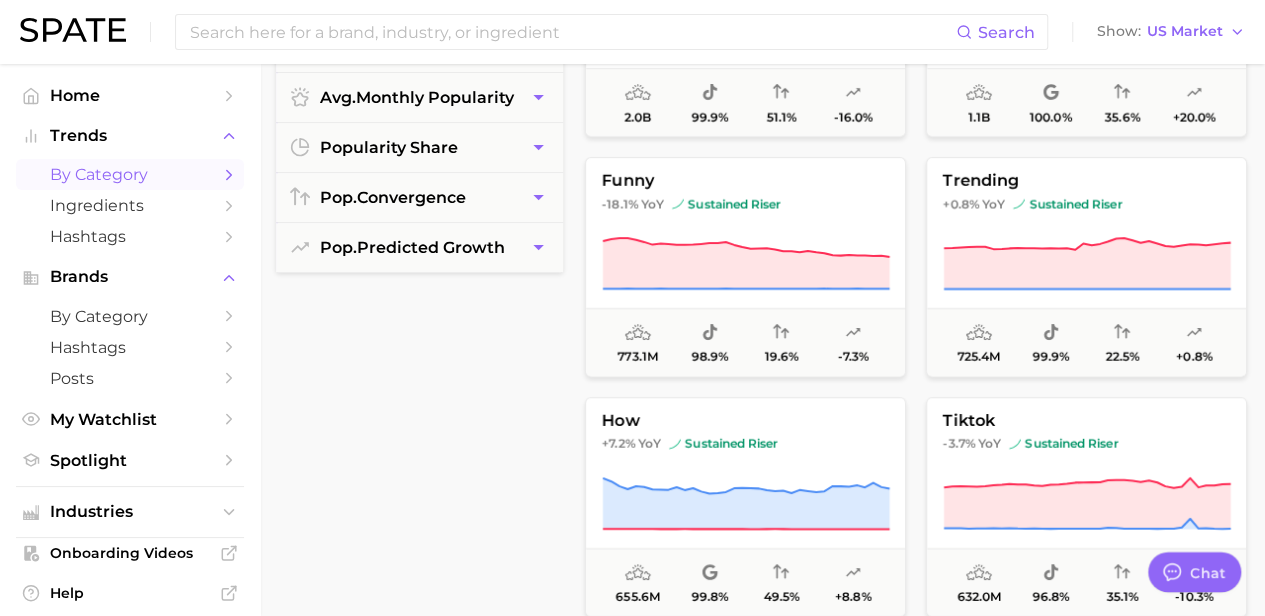 scroll, scrollTop: 0, scrollLeft: 0, axis: both 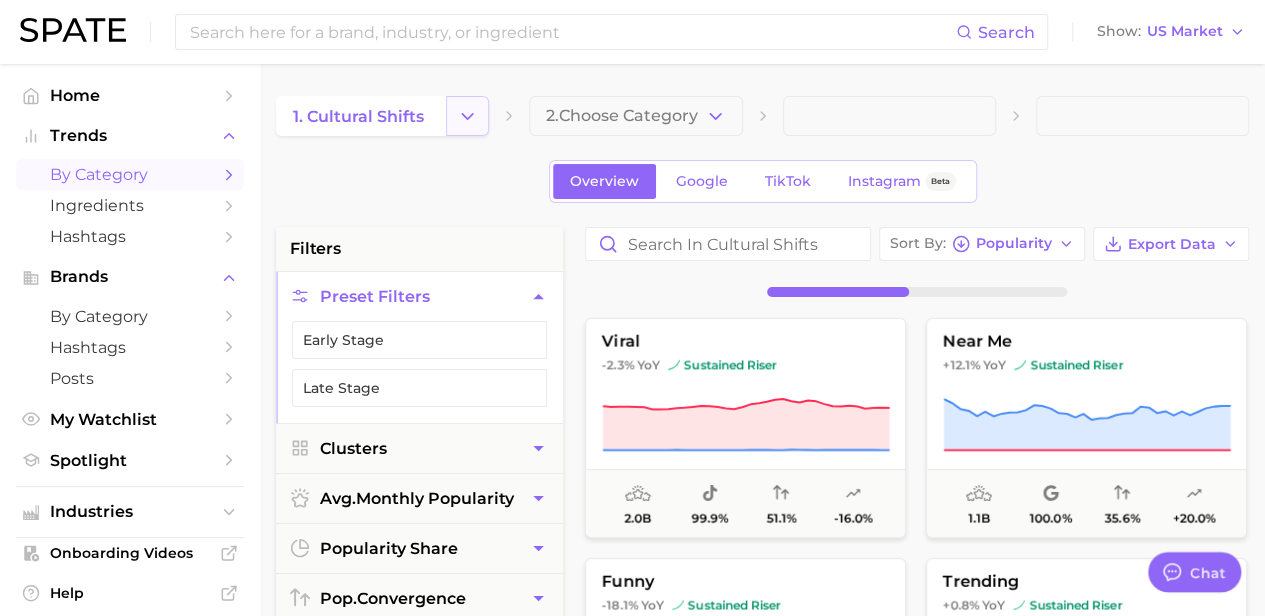 click 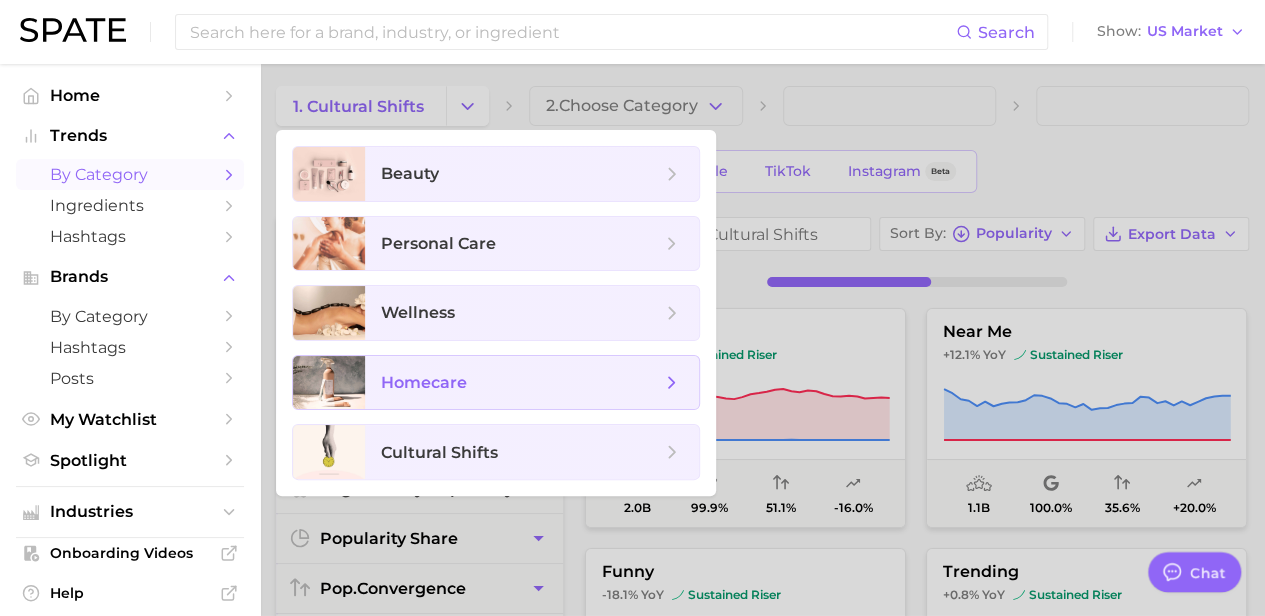 scroll, scrollTop: 11, scrollLeft: 0, axis: vertical 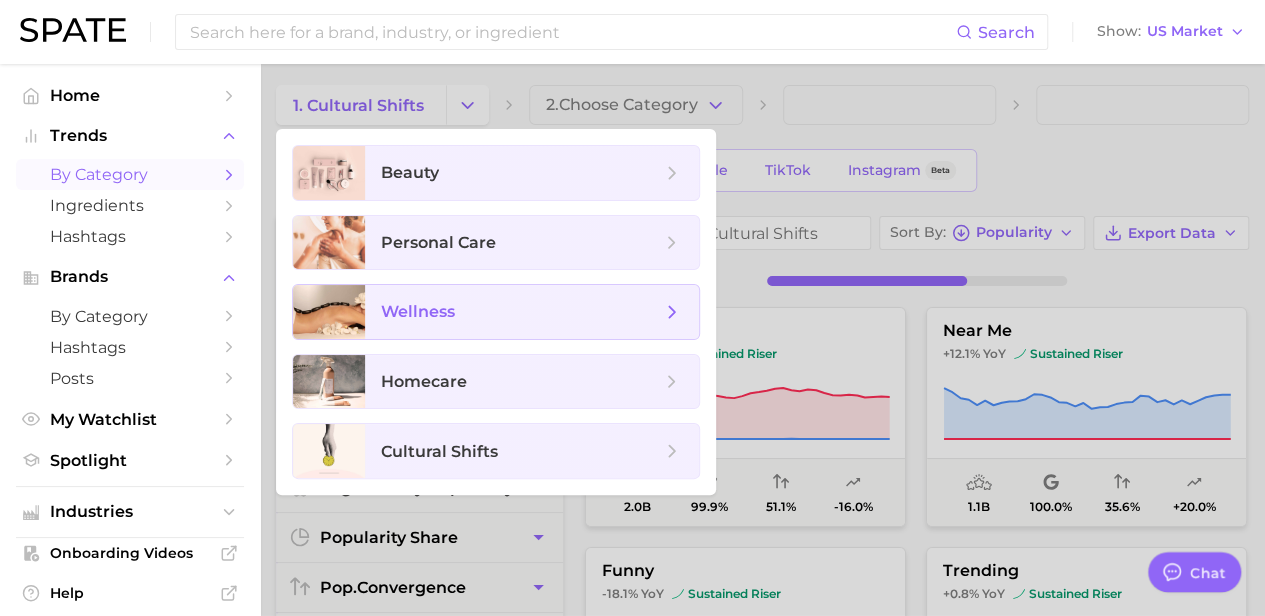 click on "wellness" at bounding box center [418, 311] 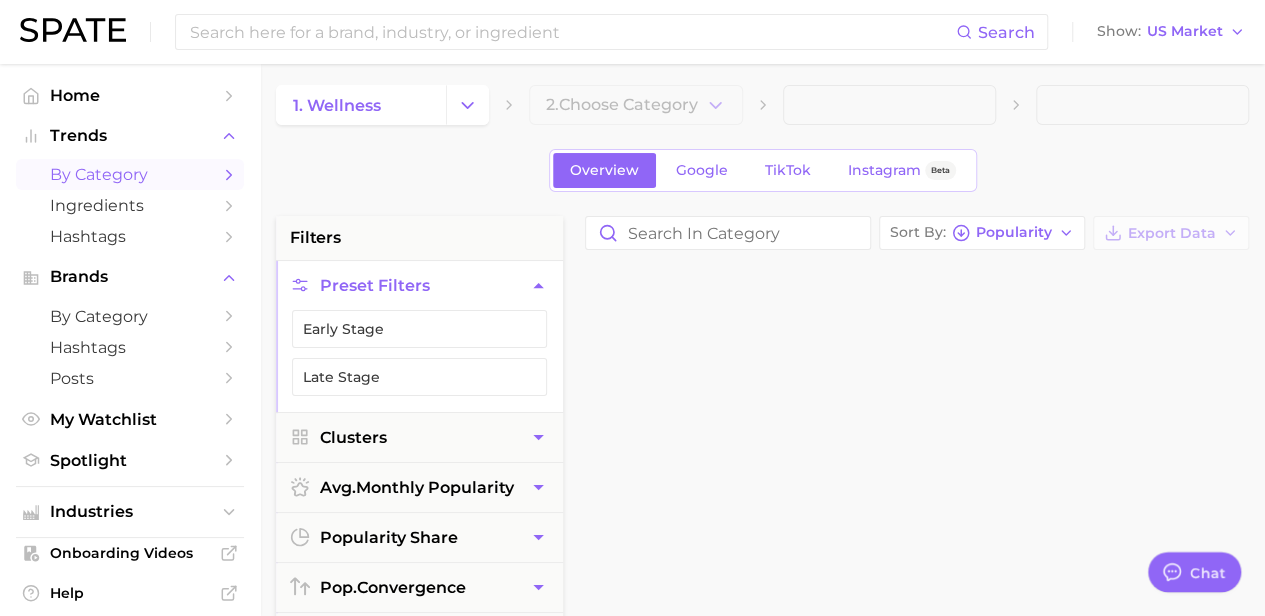 scroll, scrollTop: 0, scrollLeft: 0, axis: both 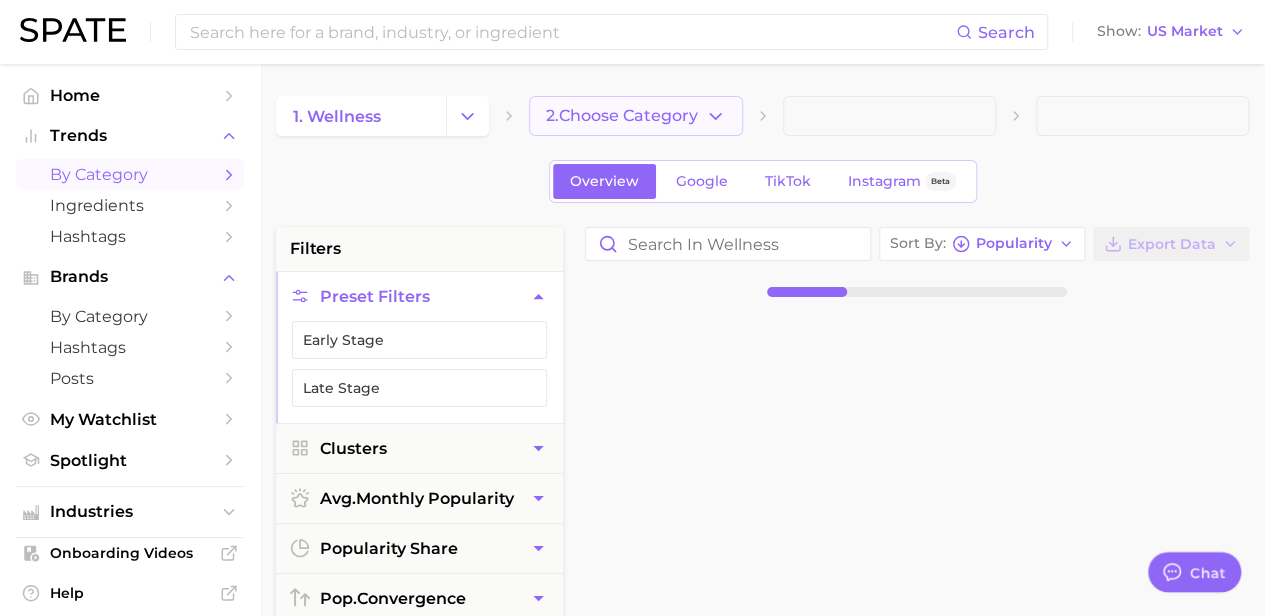 click on "2.  Choose Category" at bounding box center [622, 116] 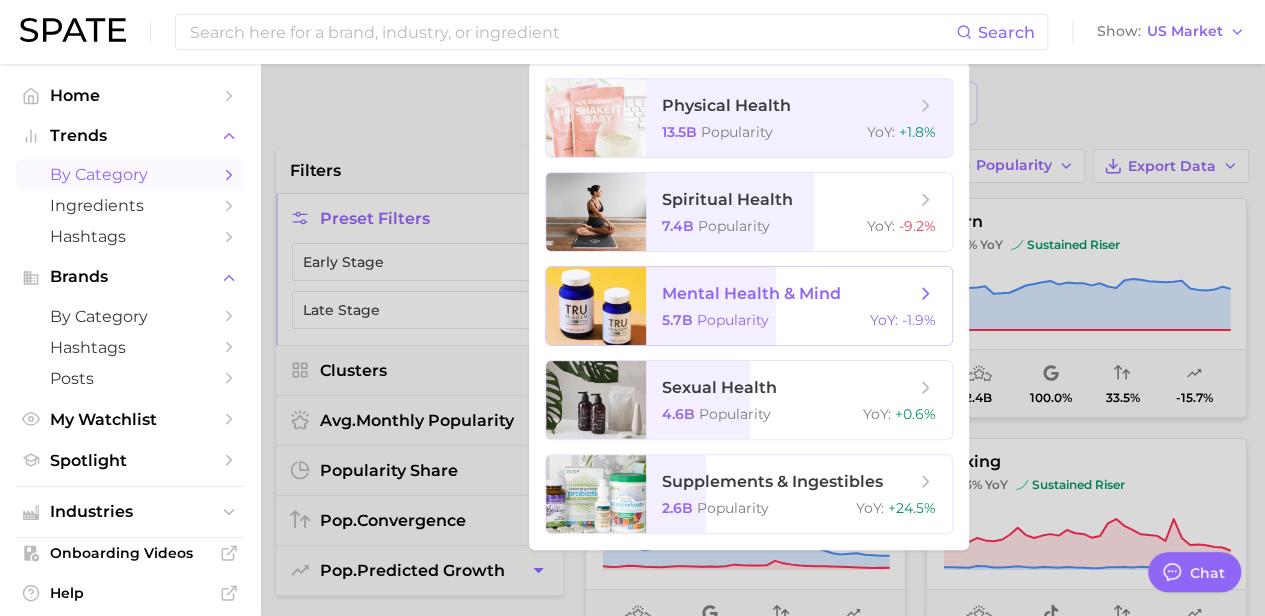scroll, scrollTop: 0, scrollLeft: 0, axis: both 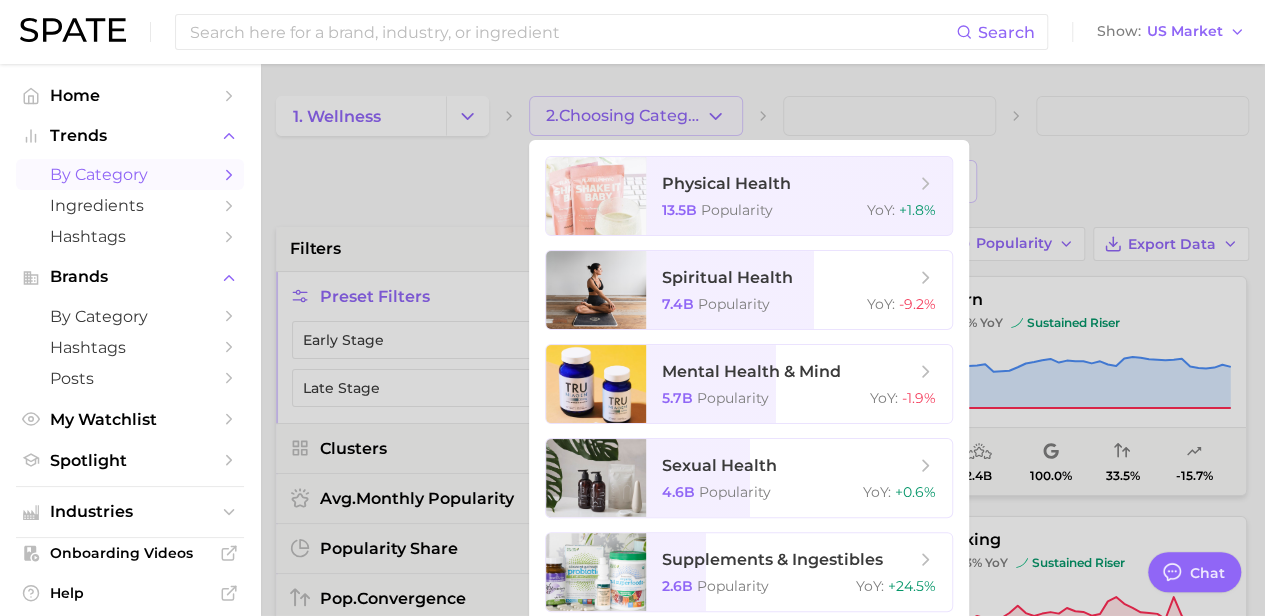 click at bounding box center [632, 308] 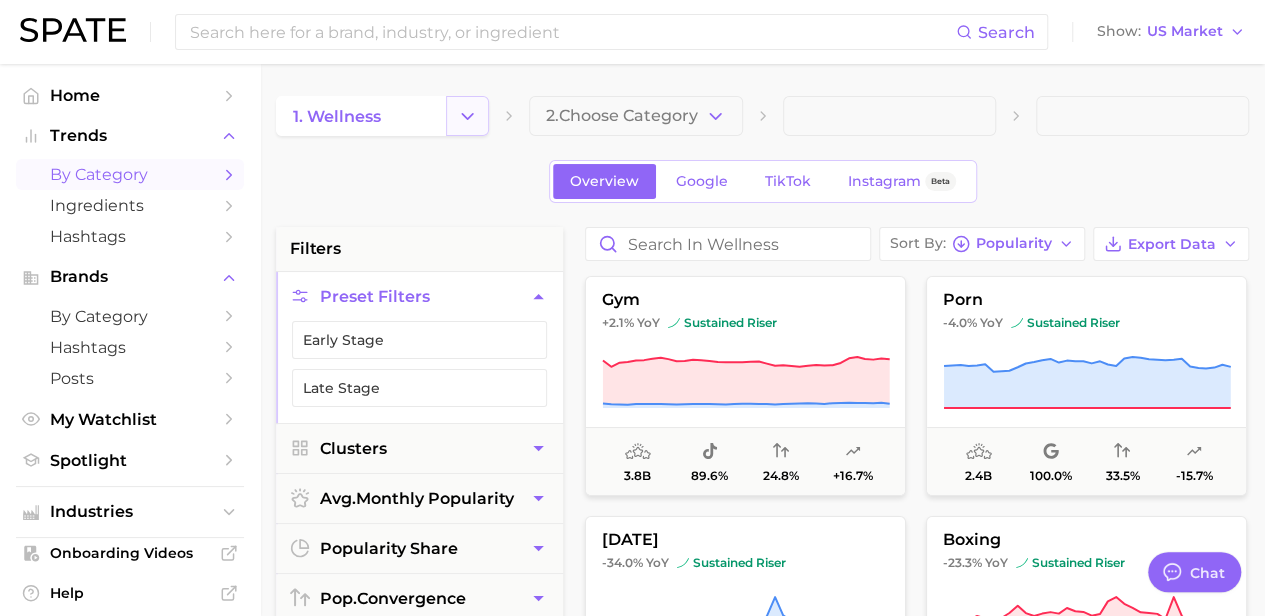 click 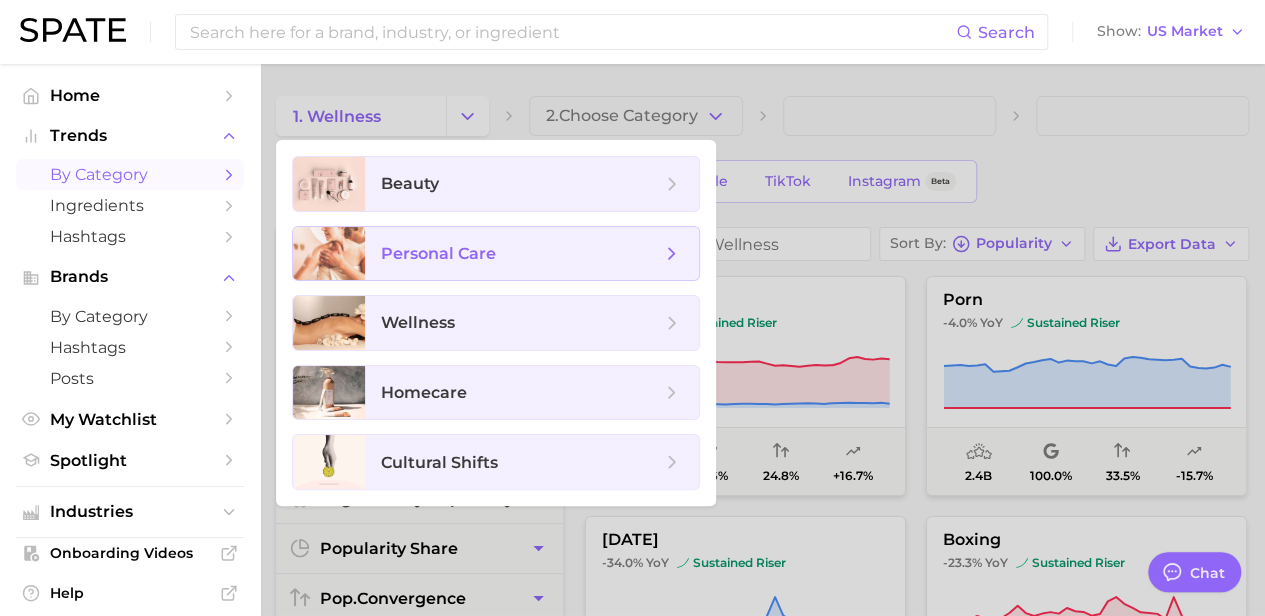 click on "personal care" at bounding box center (532, 254) 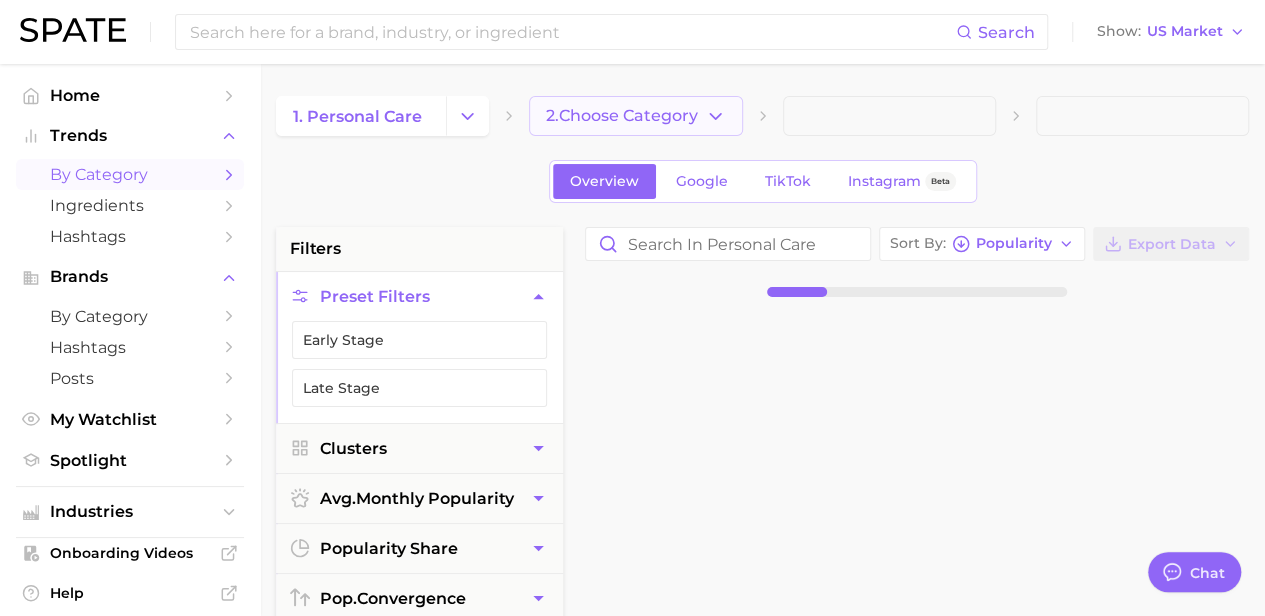 click on "2.  Choose Category" at bounding box center (635, 116) 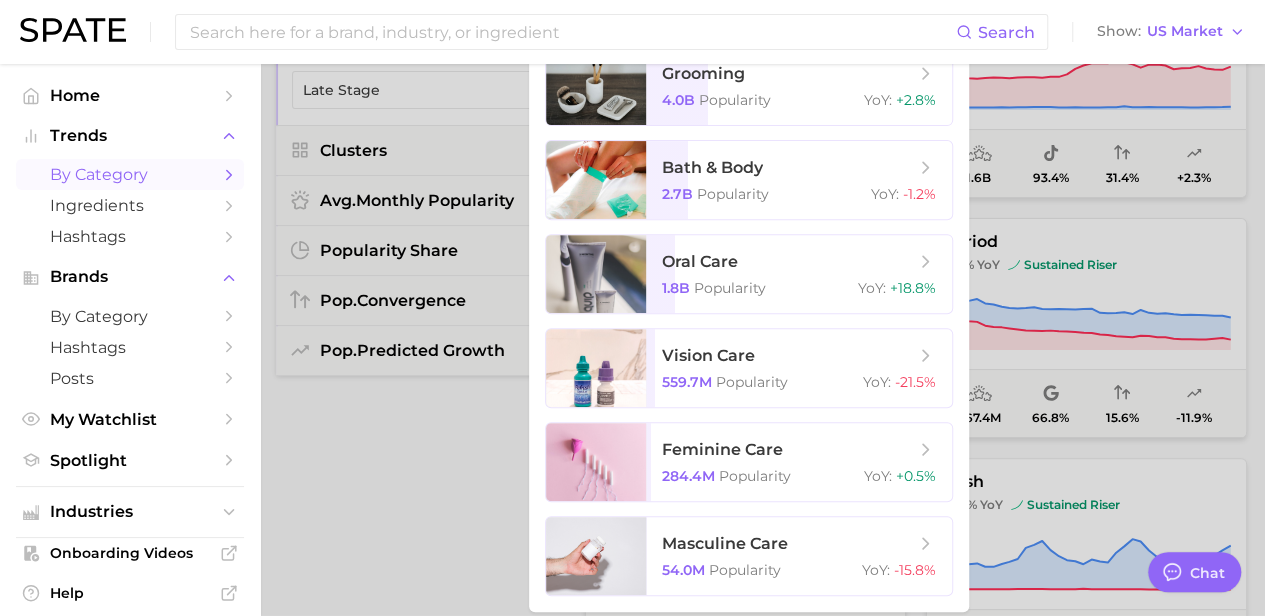 scroll, scrollTop: 0, scrollLeft: 0, axis: both 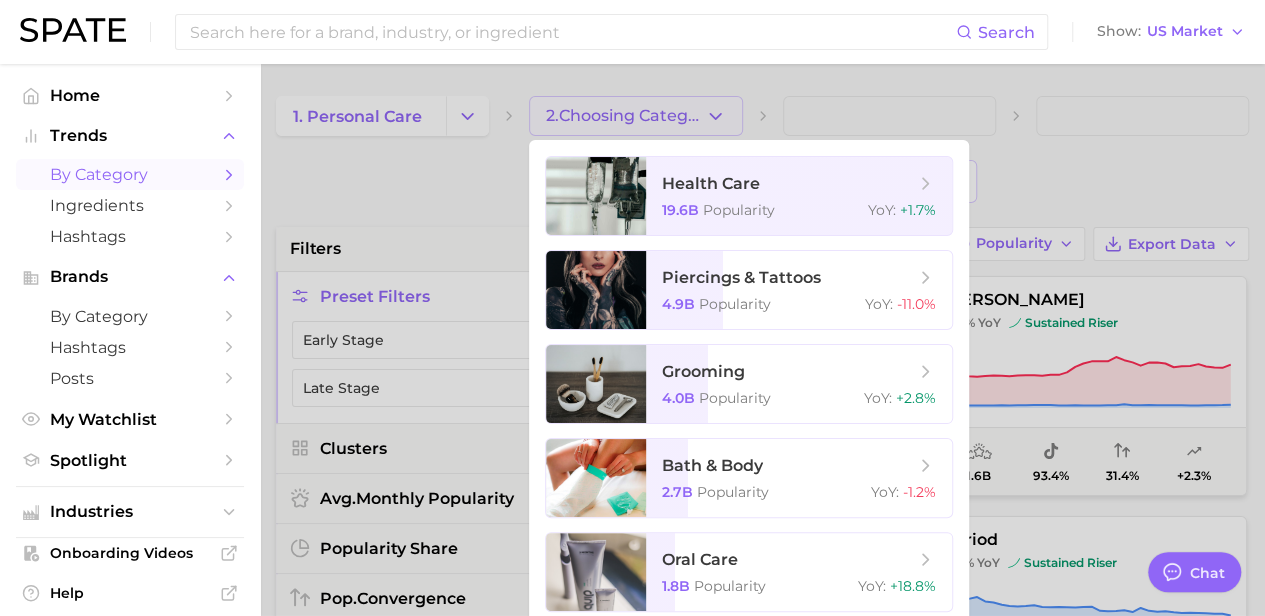 click at bounding box center (632, 308) 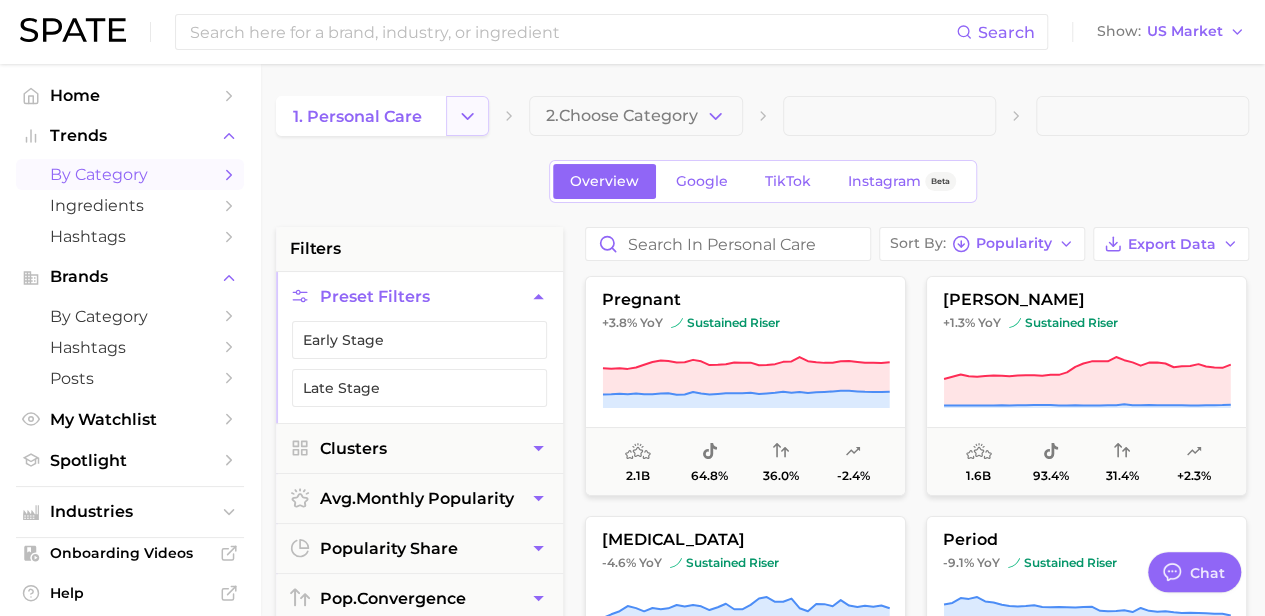 click 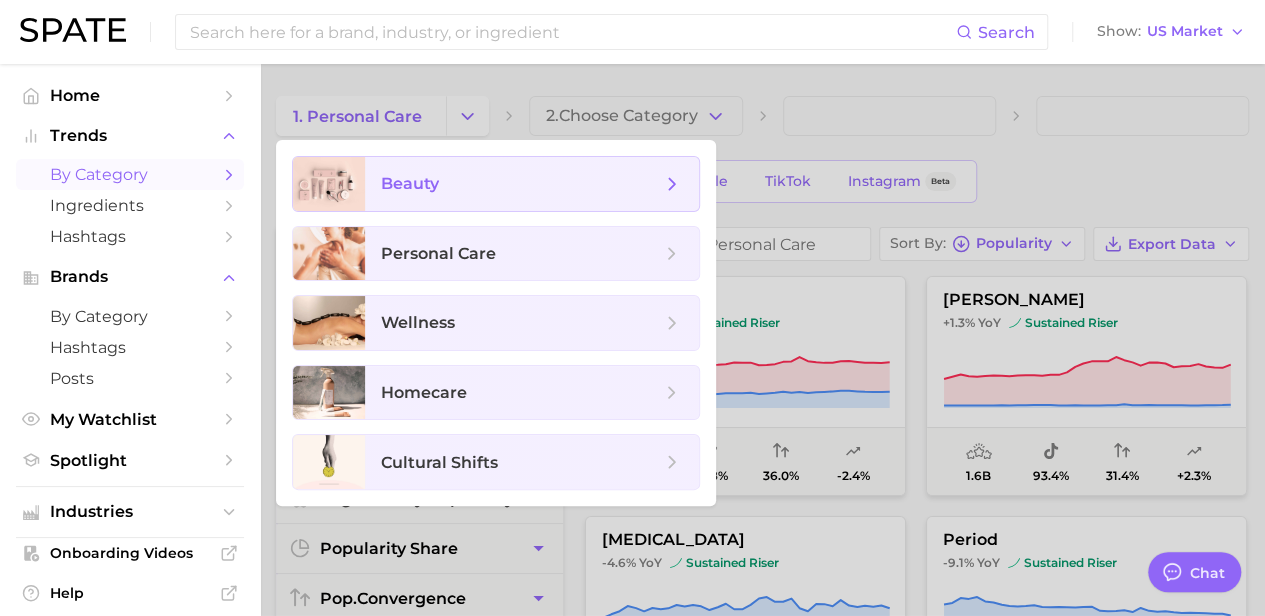 click on "beauty" at bounding box center [410, 183] 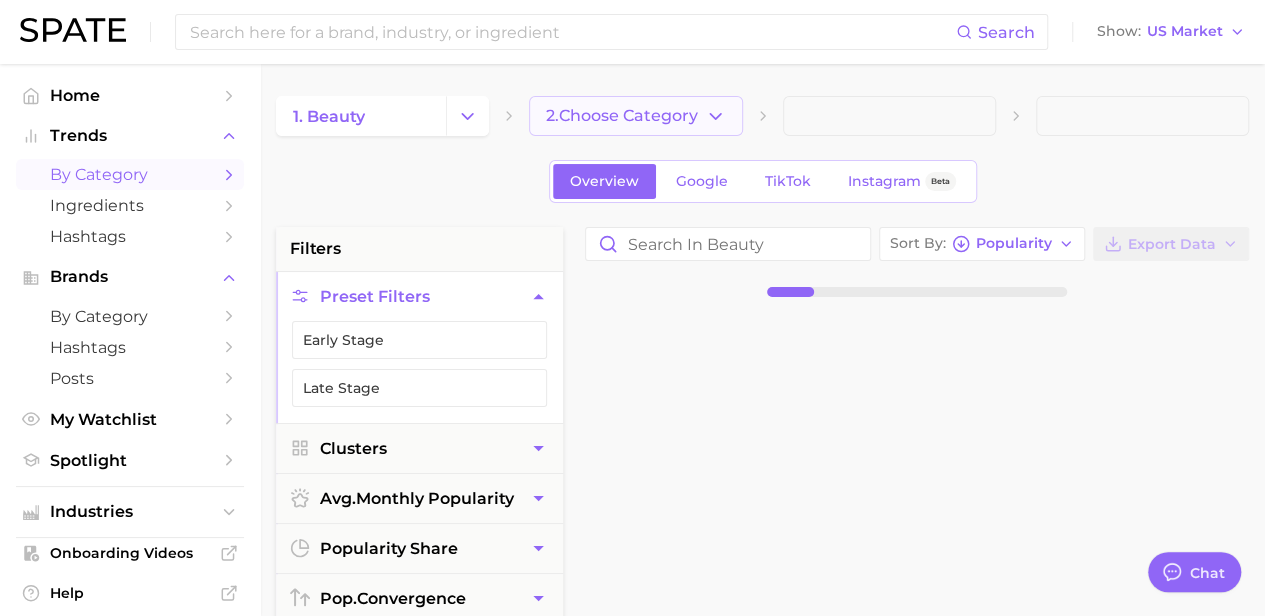 click 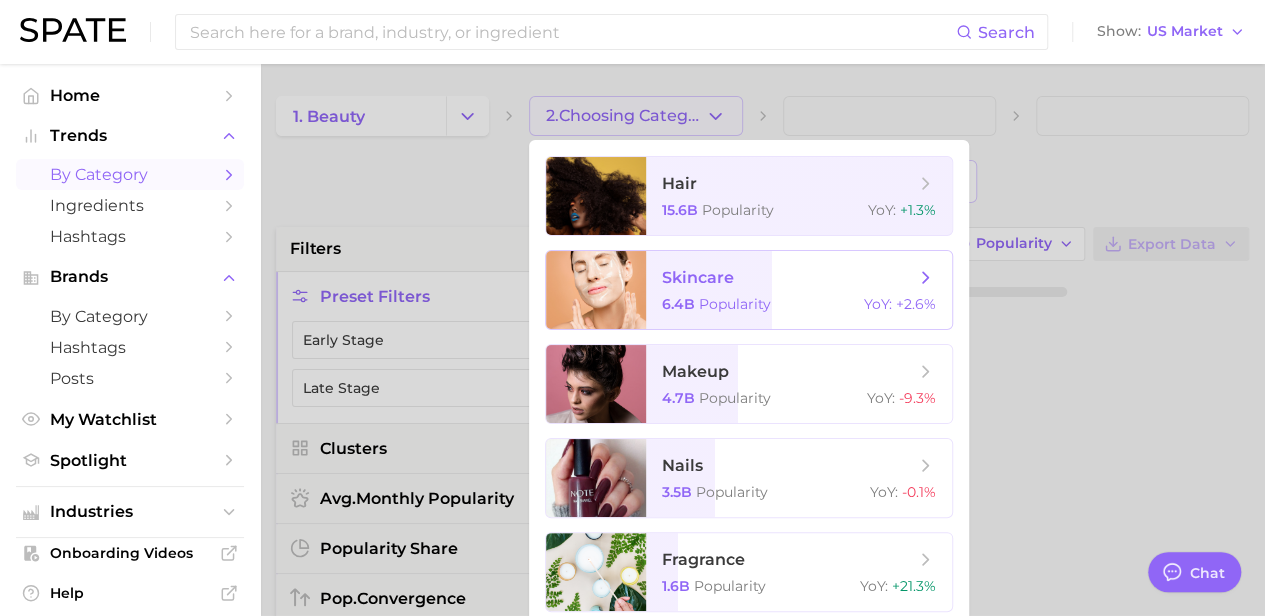 scroll, scrollTop: 60, scrollLeft: 0, axis: vertical 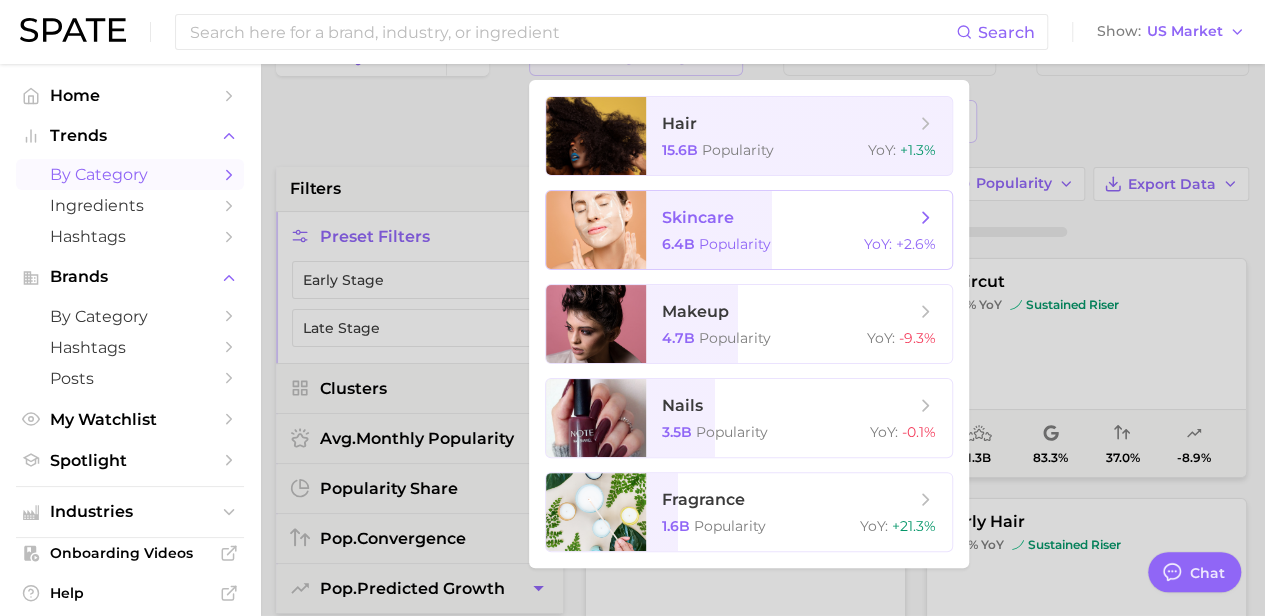 click on "skincare 6.4b   Popularity YoY :   +2.6%" at bounding box center [799, 230] 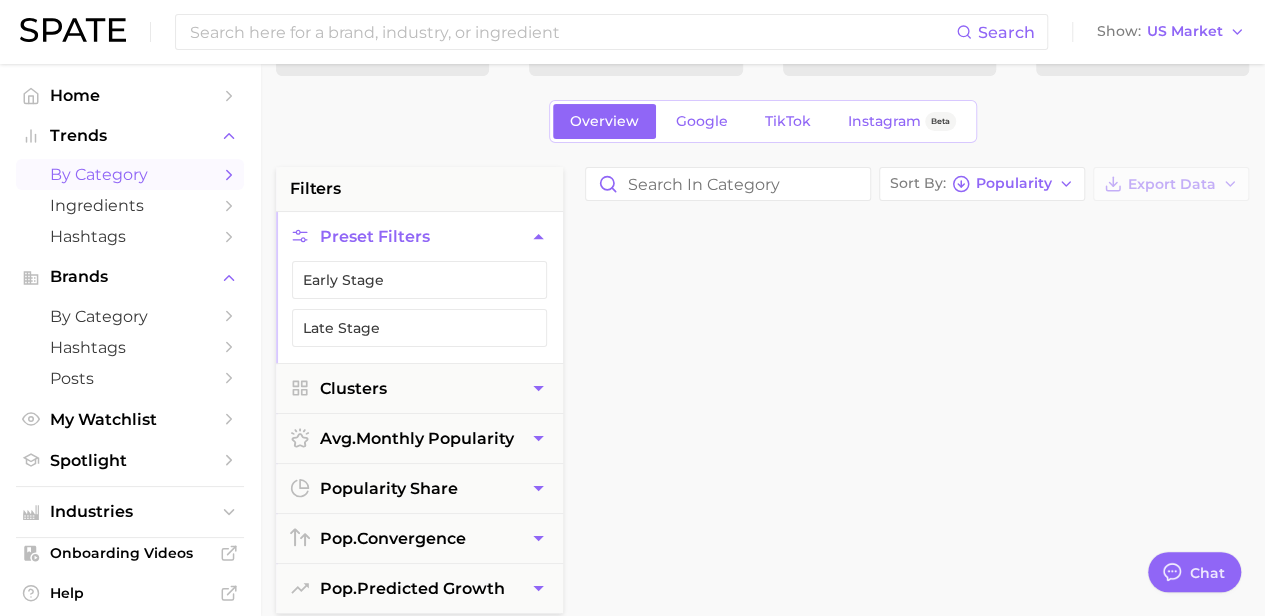 scroll, scrollTop: 0, scrollLeft: 0, axis: both 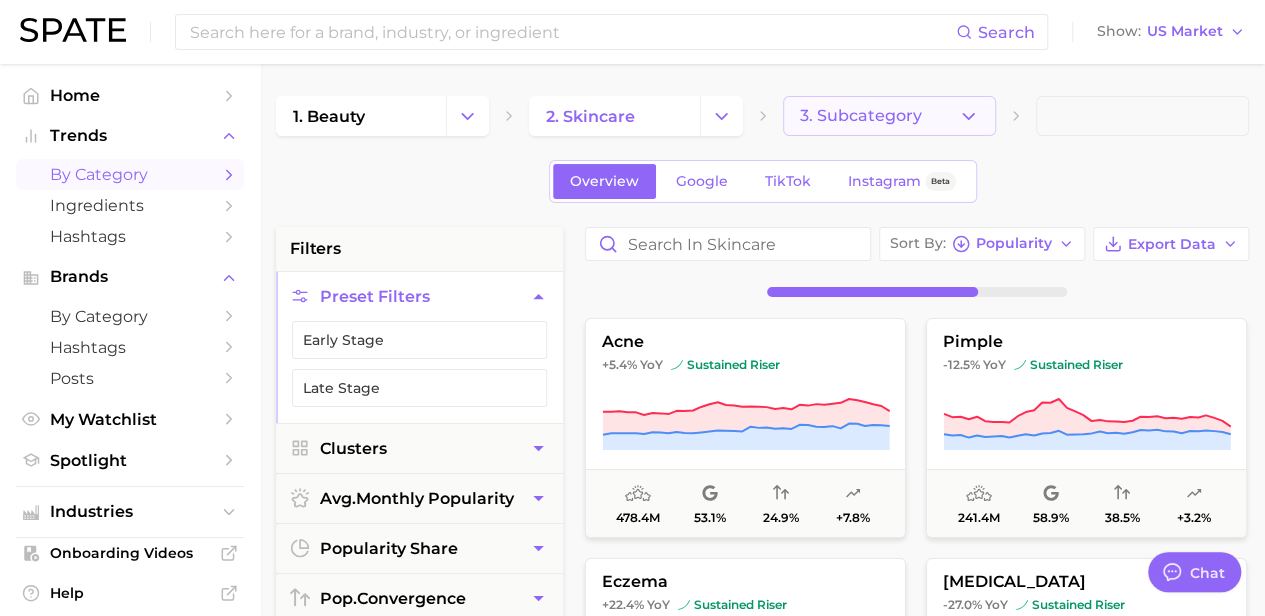 click 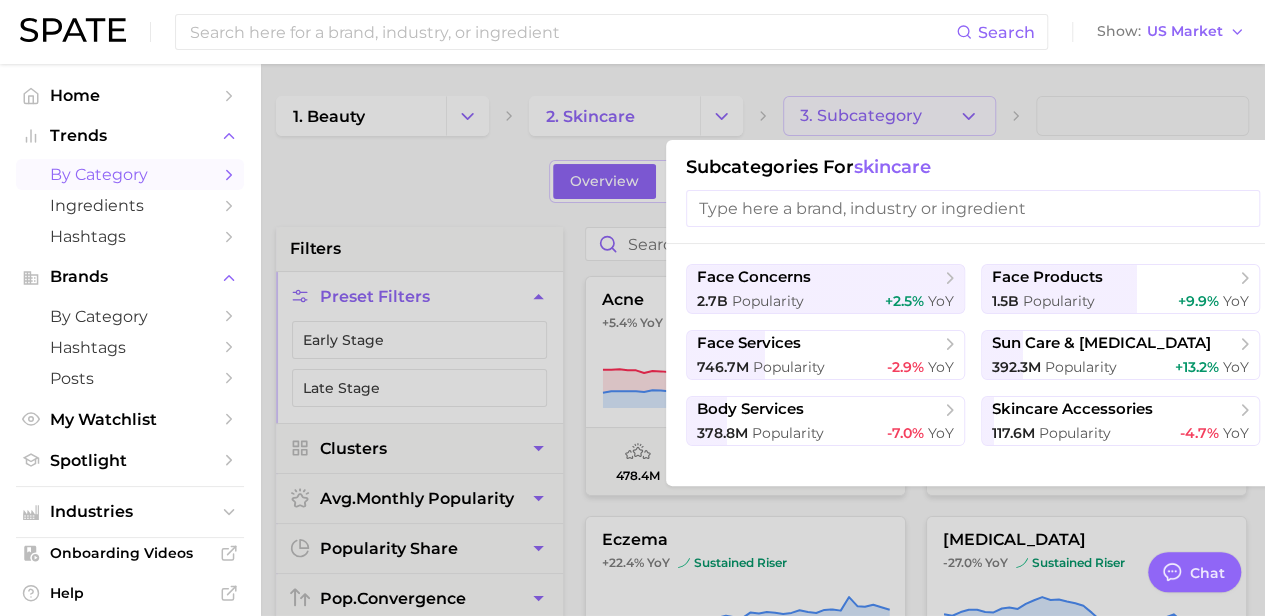 scroll, scrollTop: 0, scrollLeft: 15, axis: horizontal 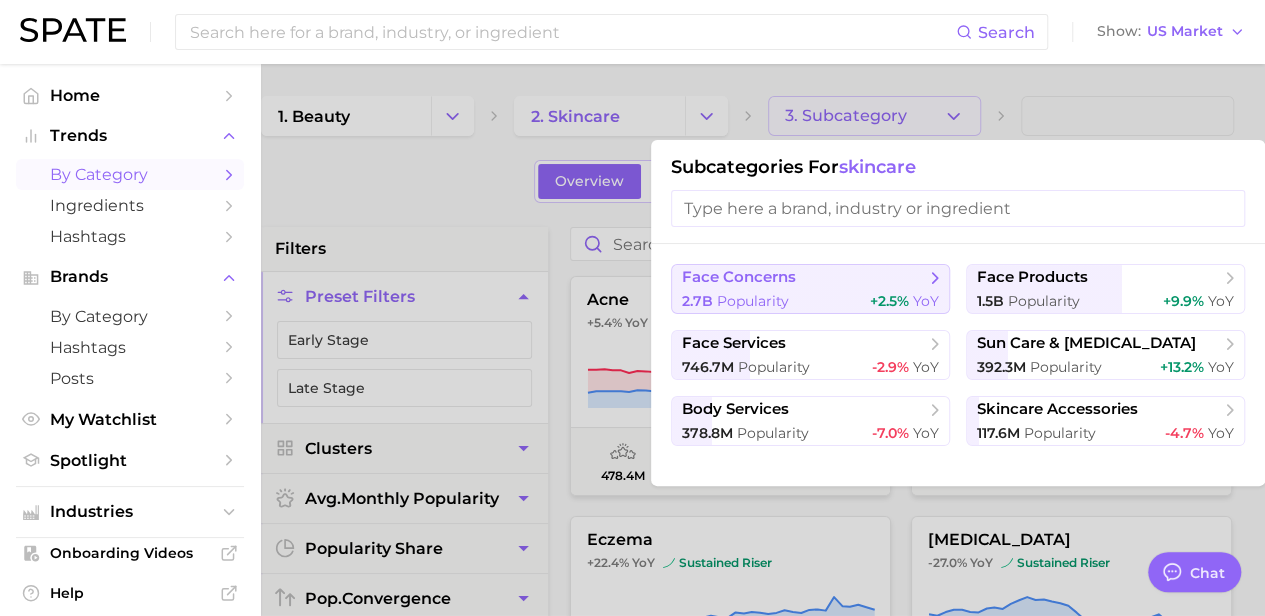 click on "Popularity" at bounding box center (753, 301) 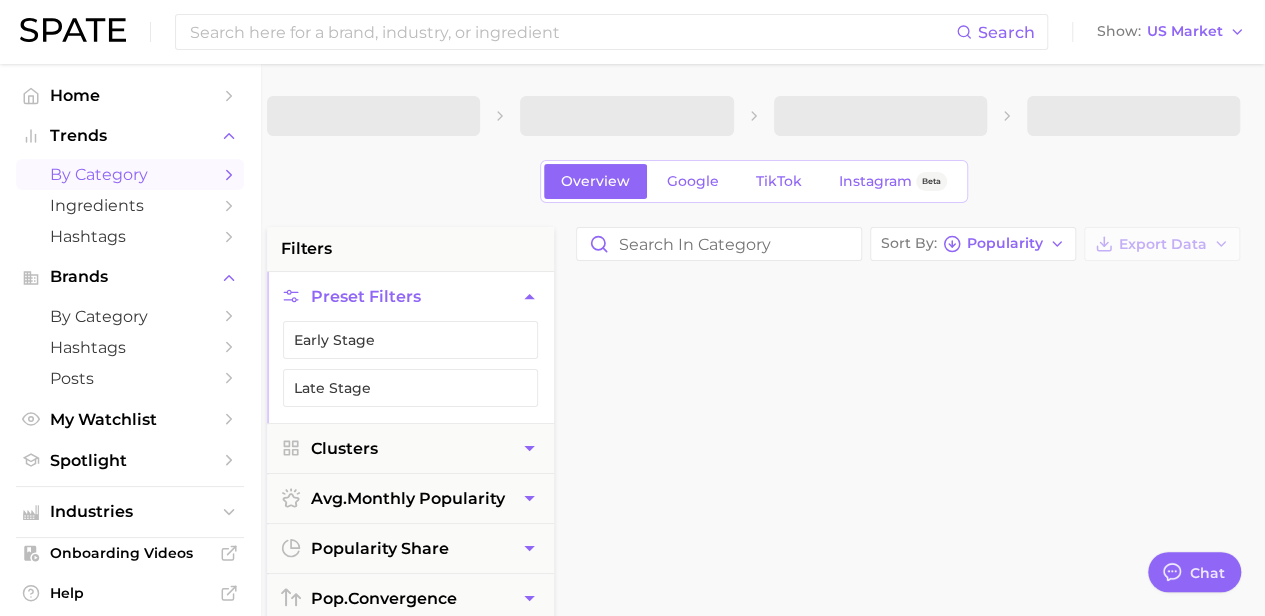 scroll, scrollTop: 0, scrollLeft: 0, axis: both 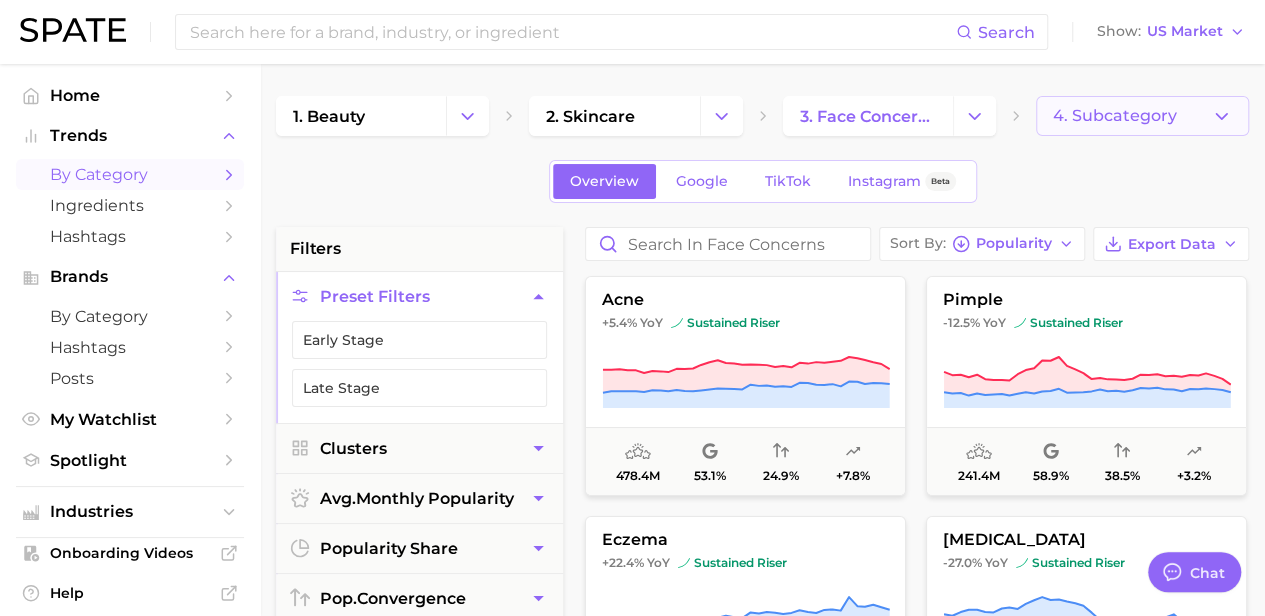 click on "4. Subcategory" at bounding box center (1115, 116) 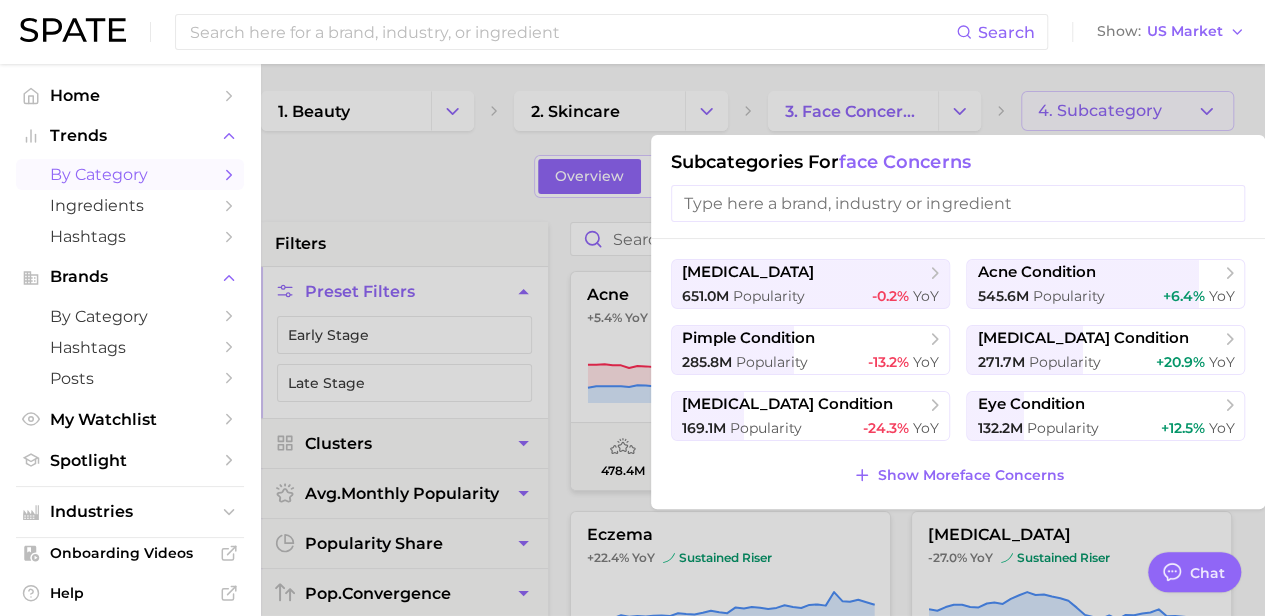 scroll, scrollTop: 7, scrollLeft: 15, axis: both 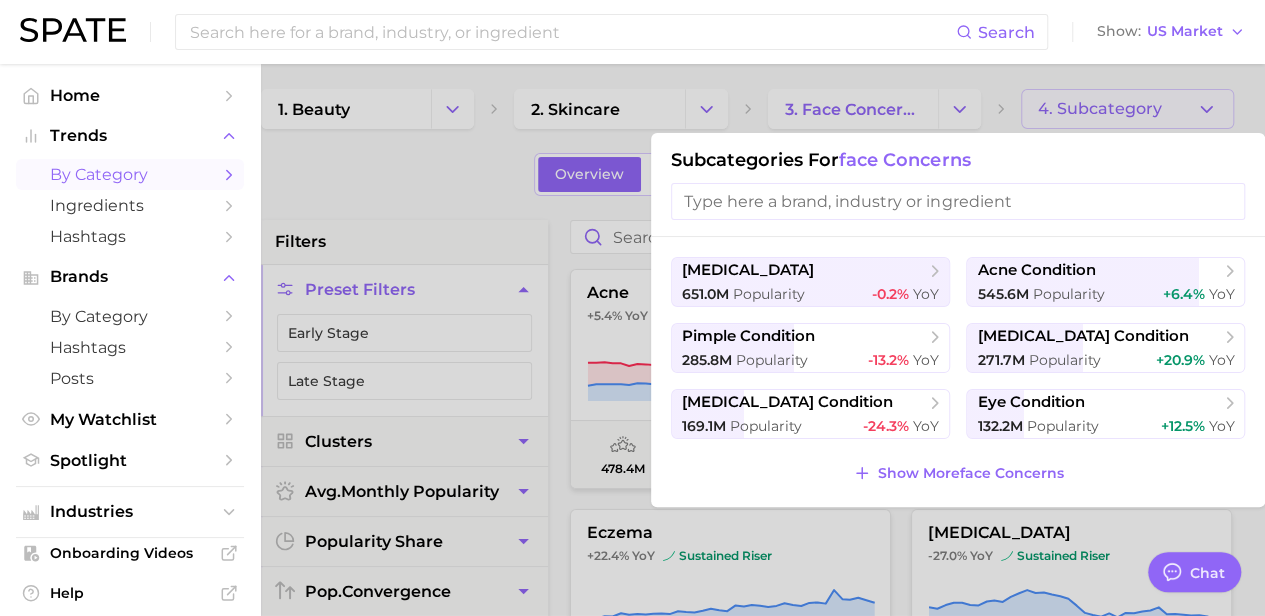 click at bounding box center [958, 201] 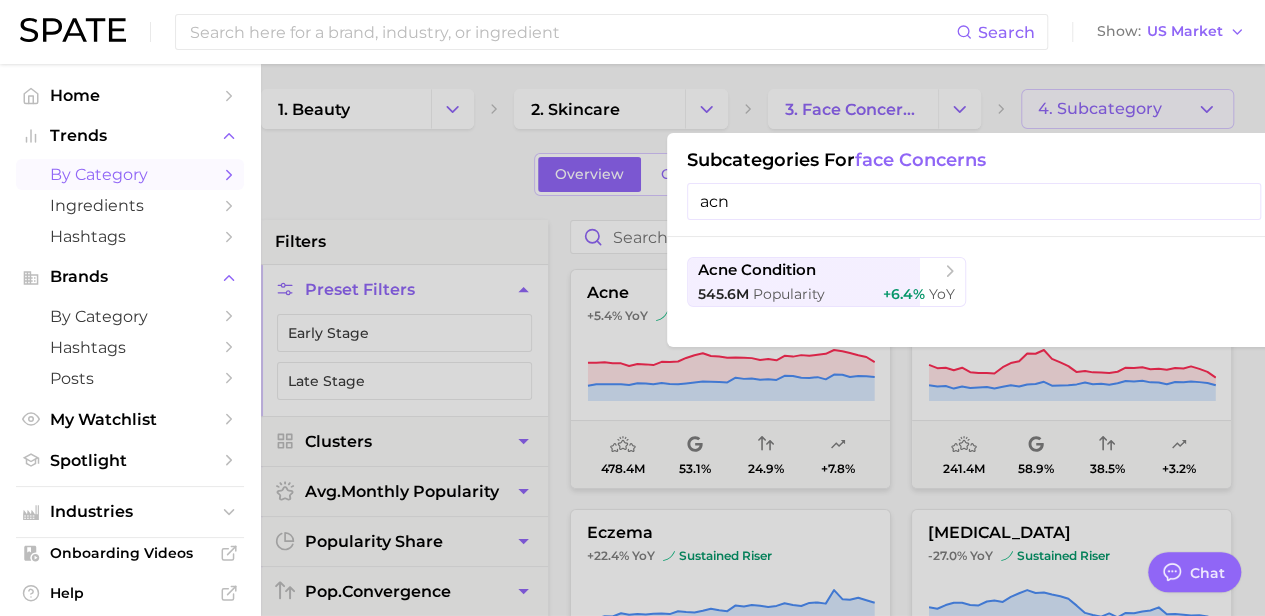 type on "acne" 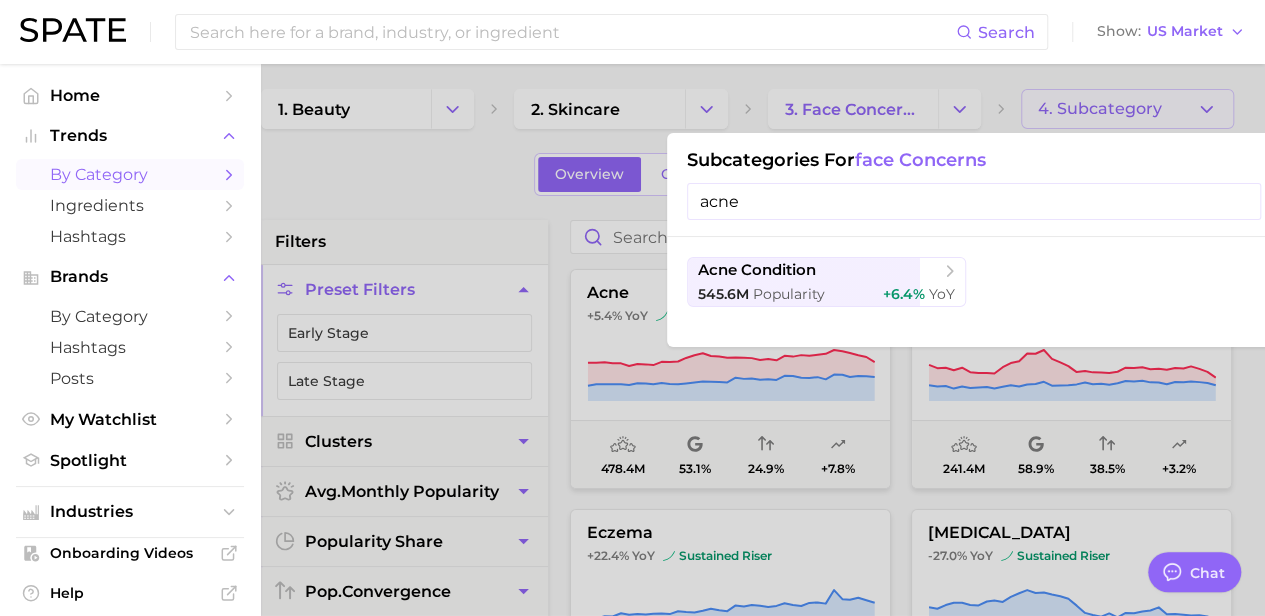 click on "acne" at bounding box center (974, 201) 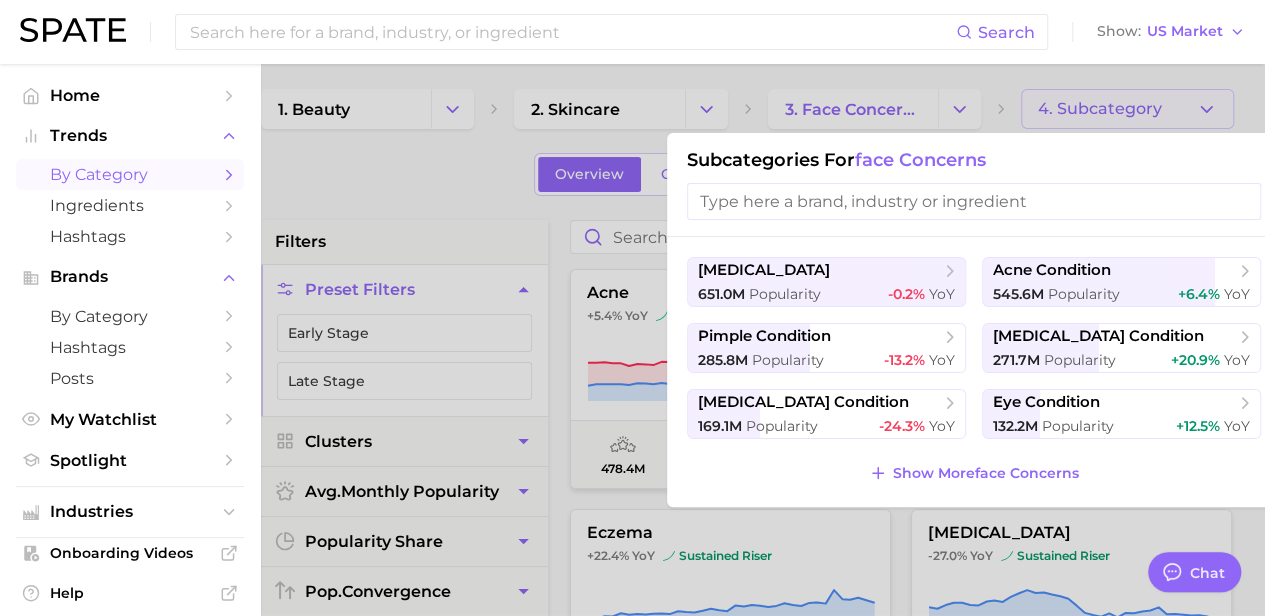click at bounding box center (632, 308) 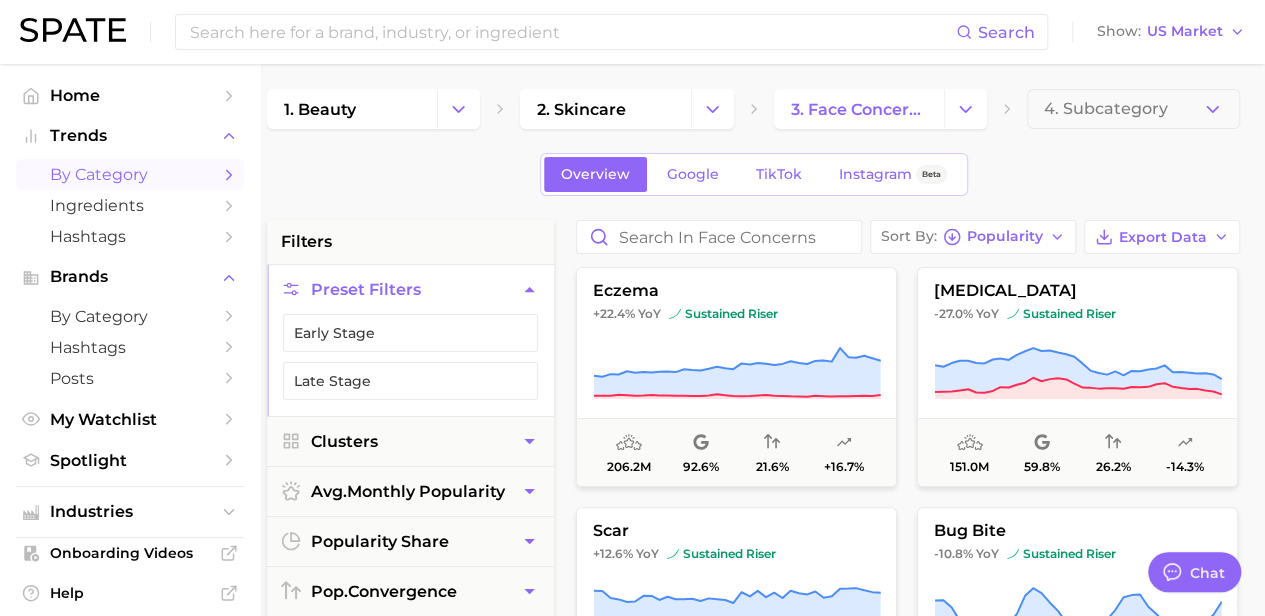 scroll, scrollTop: 0, scrollLeft: 0, axis: both 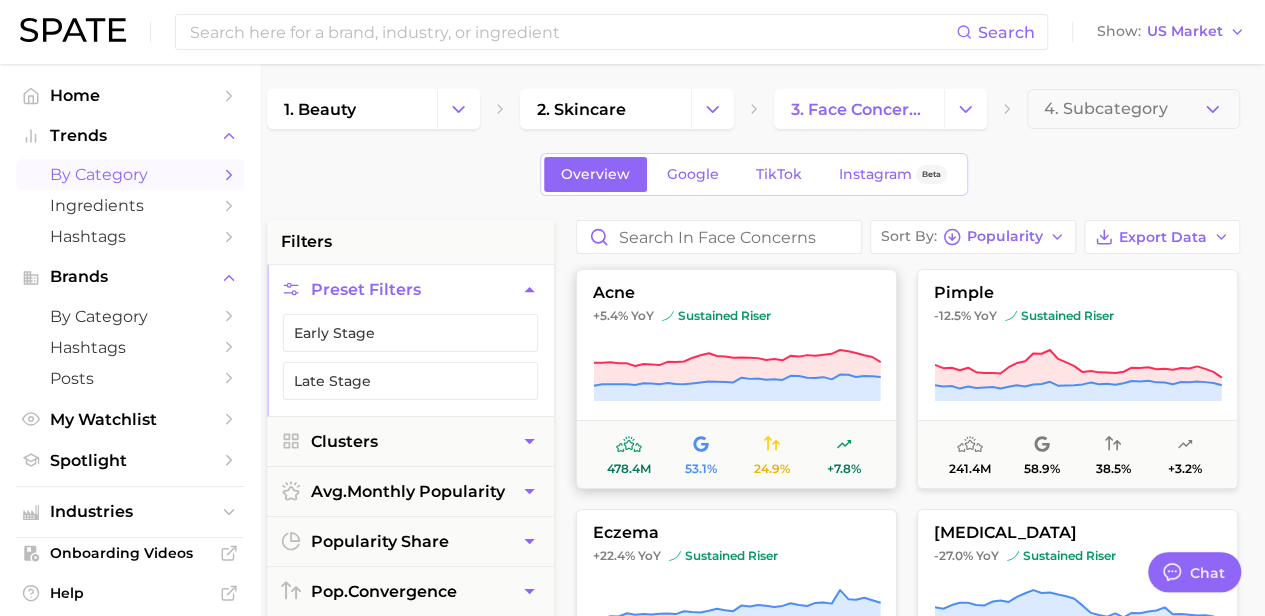 click on "YoY" at bounding box center [642, 316] 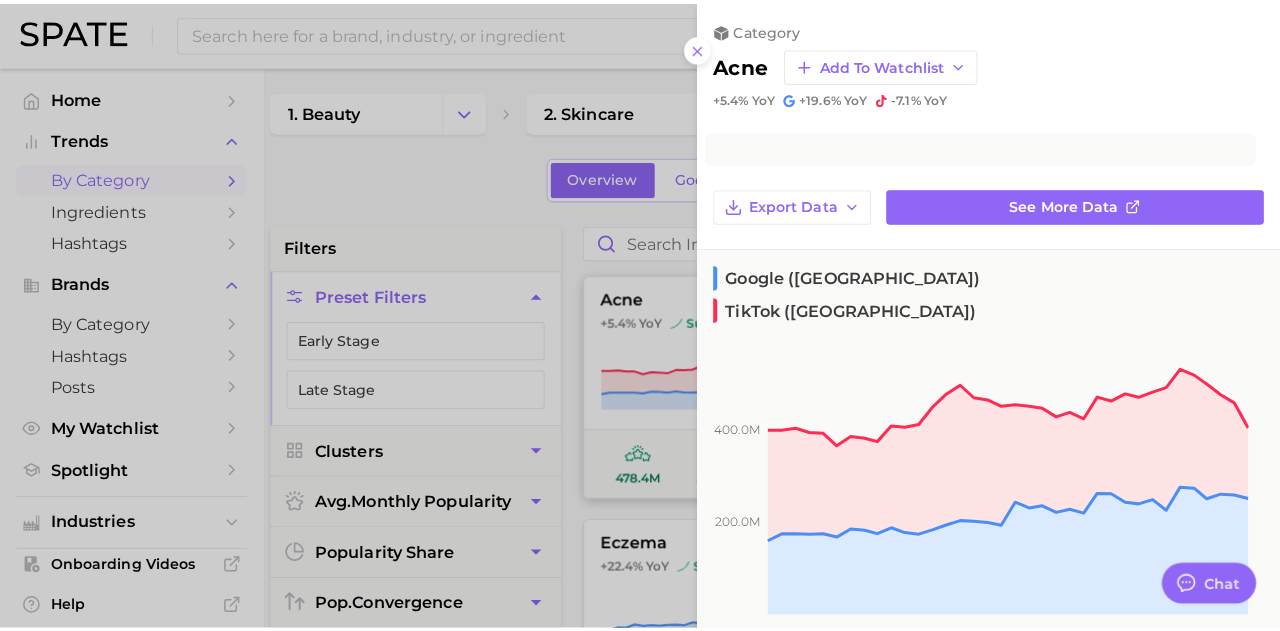 scroll, scrollTop: 7, scrollLeft: 0, axis: vertical 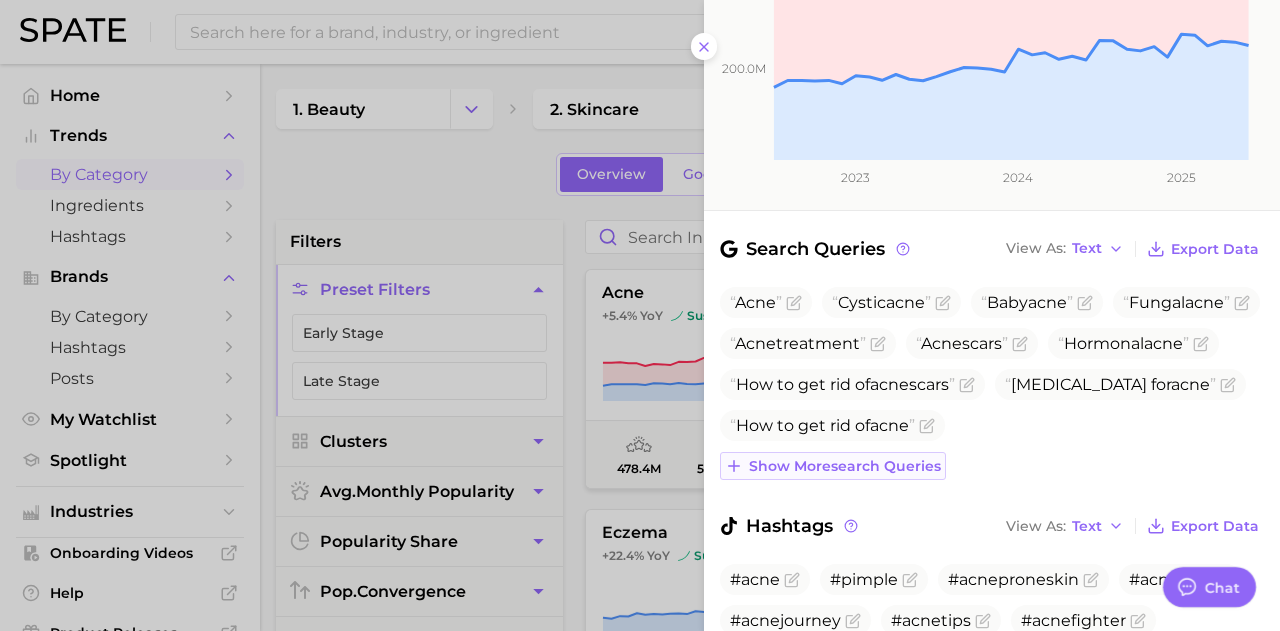 click on "Show more  search queries" at bounding box center [833, 466] 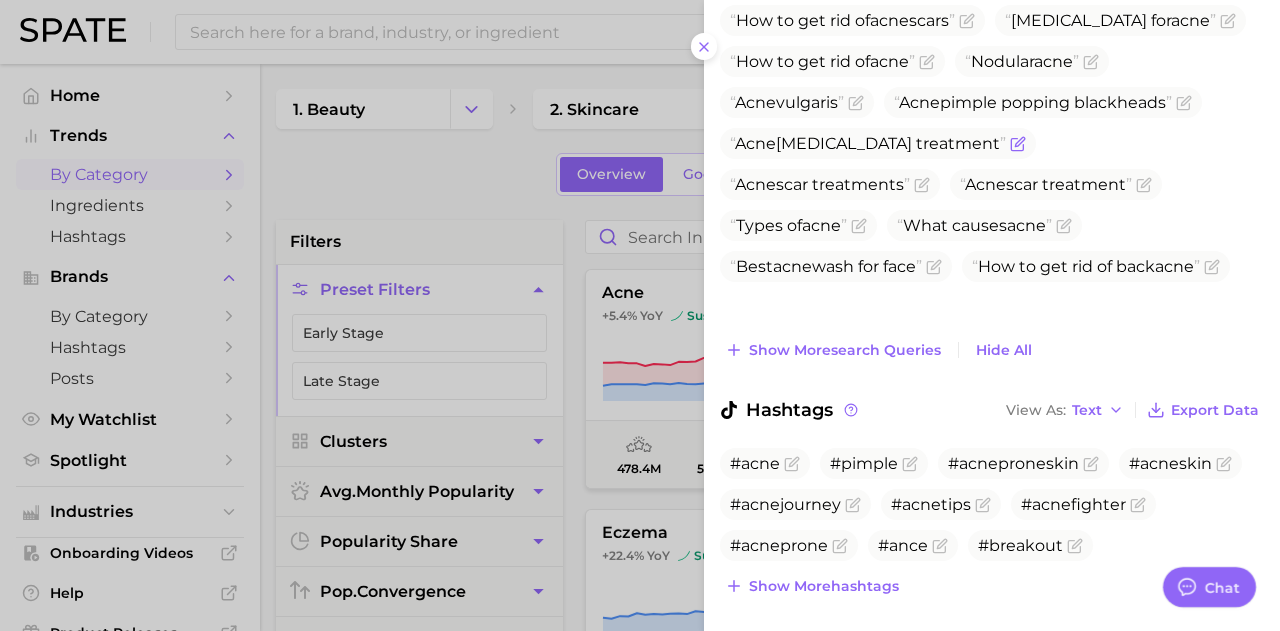 scroll, scrollTop: 851, scrollLeft: 0, axis: vertical 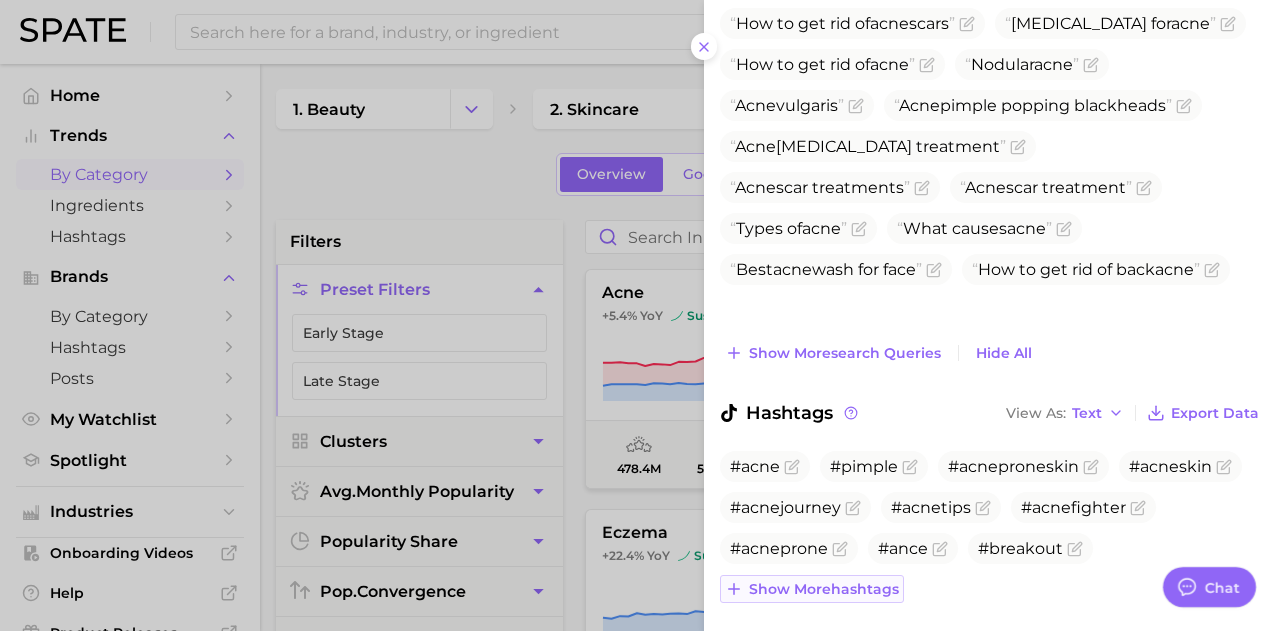 click on "Show more  hashtags" at bounding box center (812, 589) 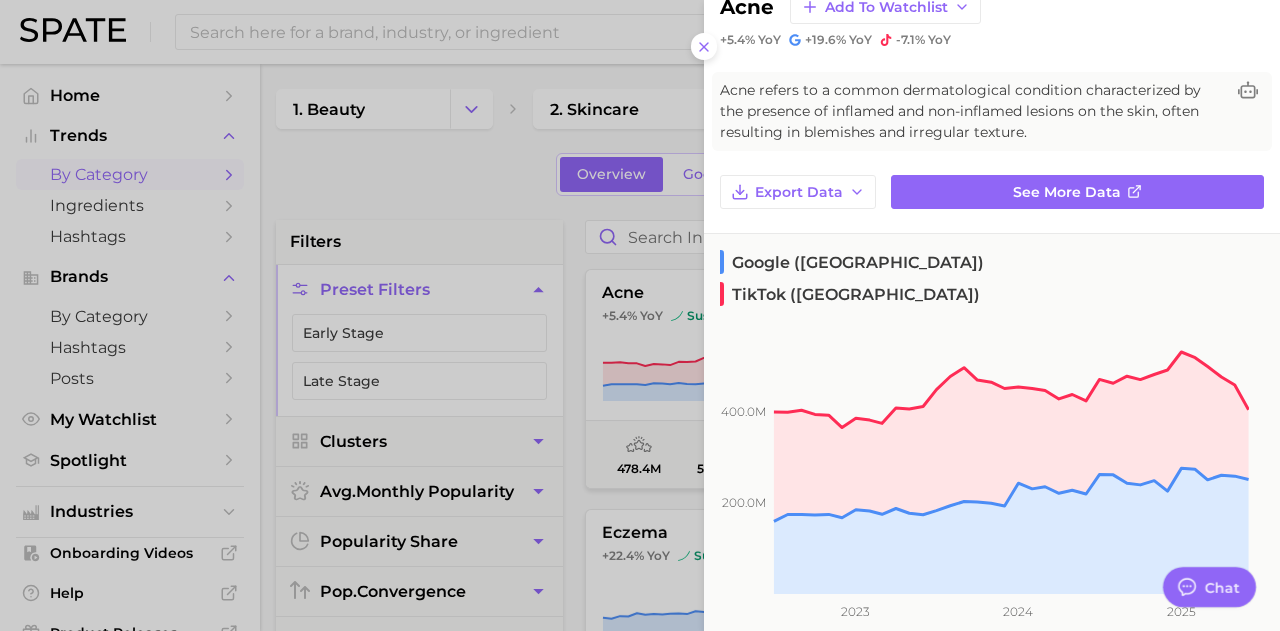 scroll, scrollTop: 0, scrollLeft: 0, axis: both 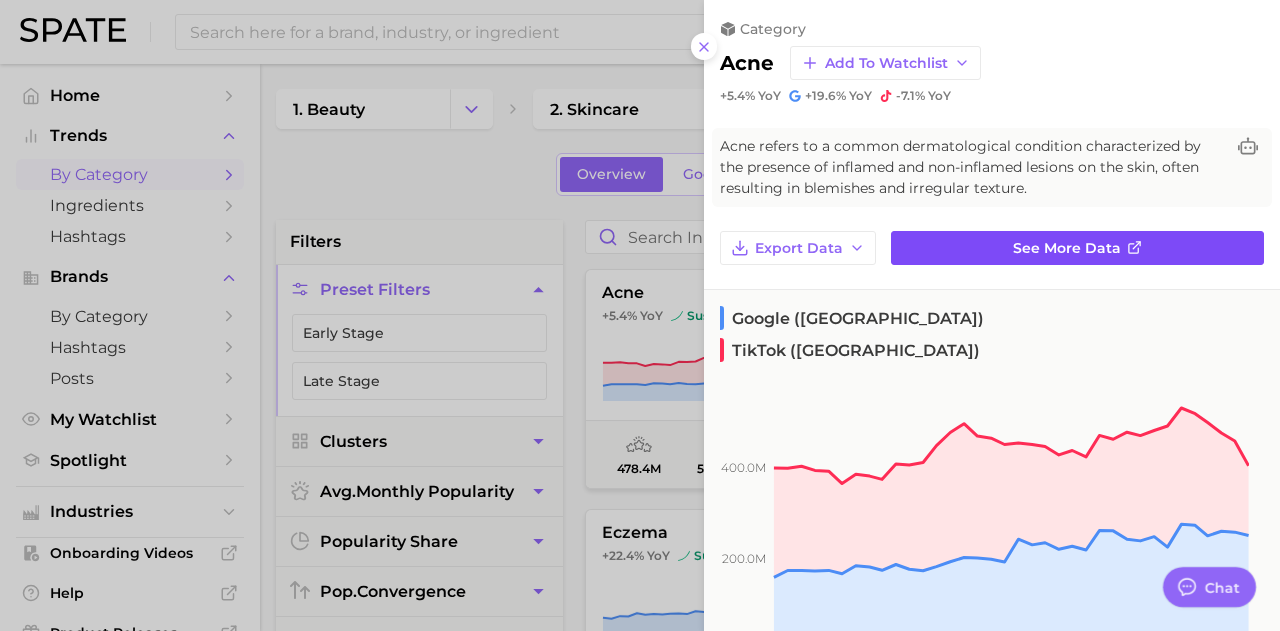 click on "See more data" at bounding box center (1067, 248) 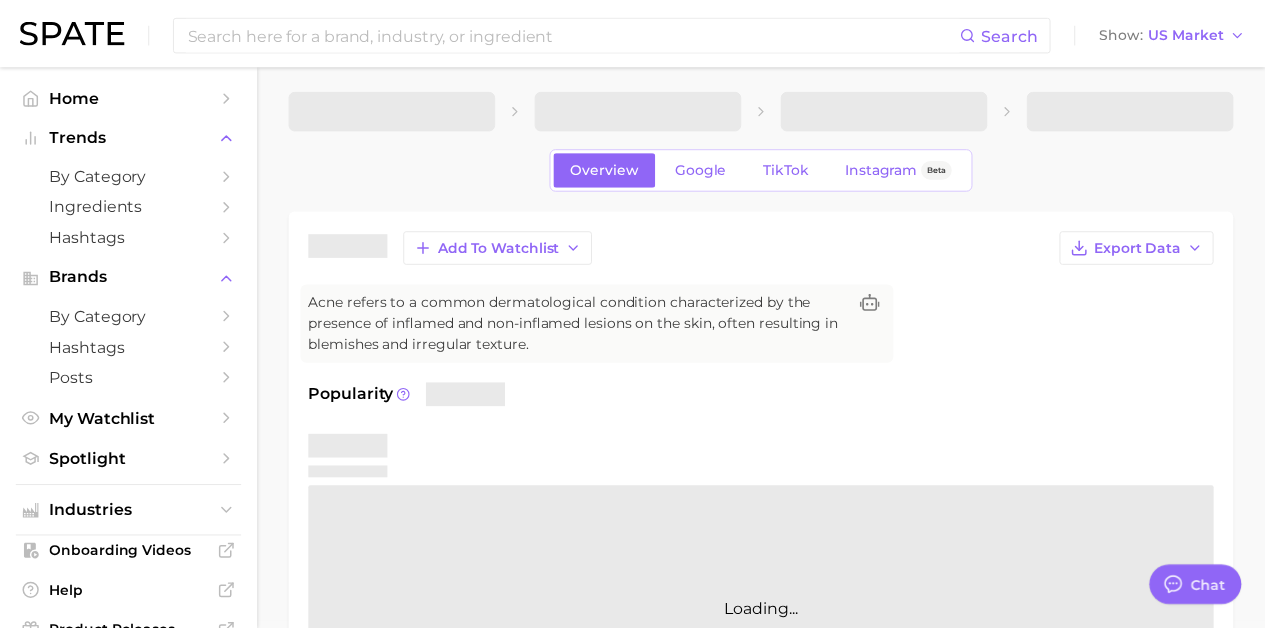 scroll, scrollTop: 0, scrollLeft: 0, axis: both 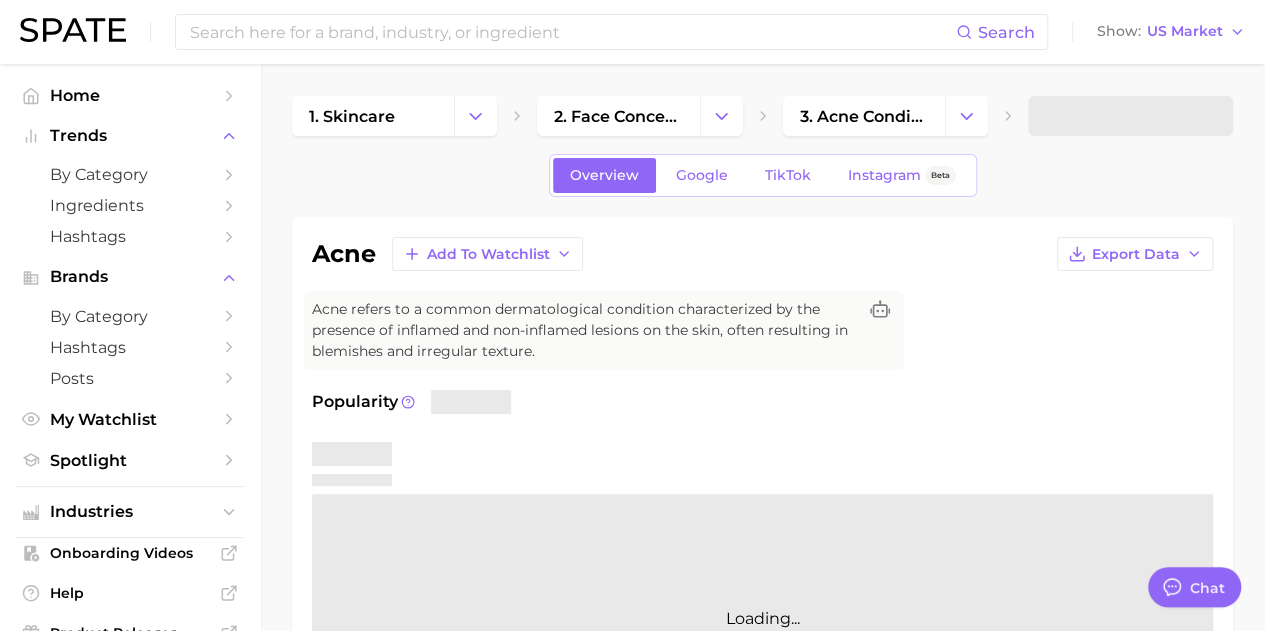 type on "x" 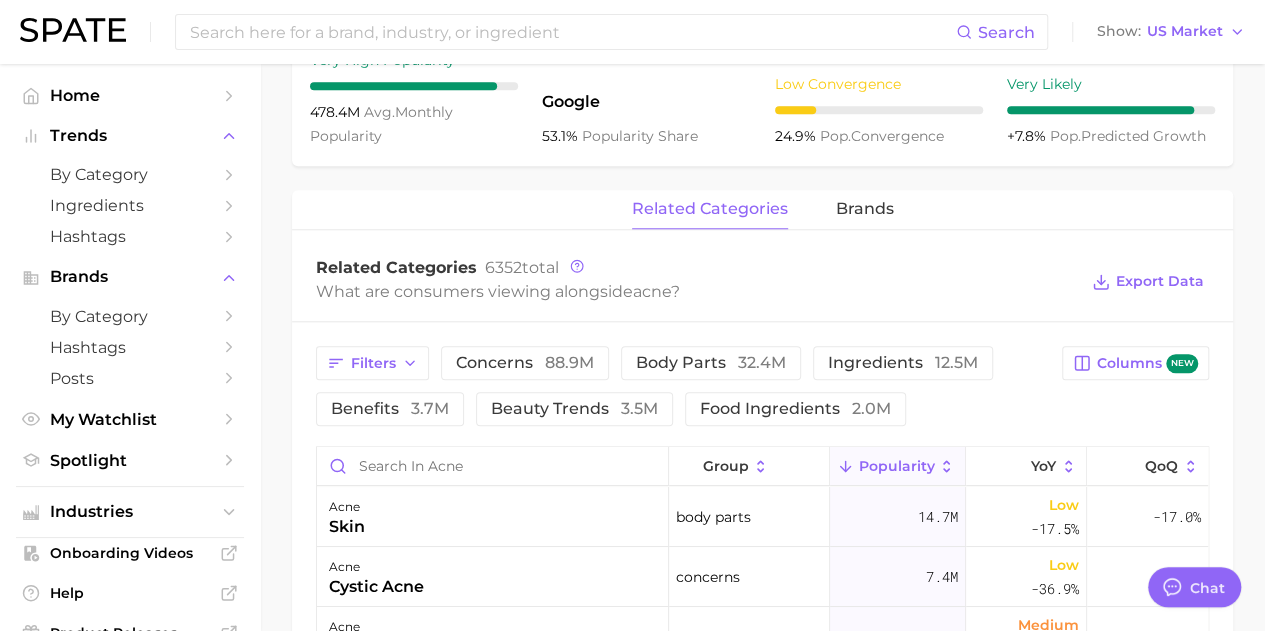 scroll, scrollTop: 825, scrollLeft: 0, axis: vertical 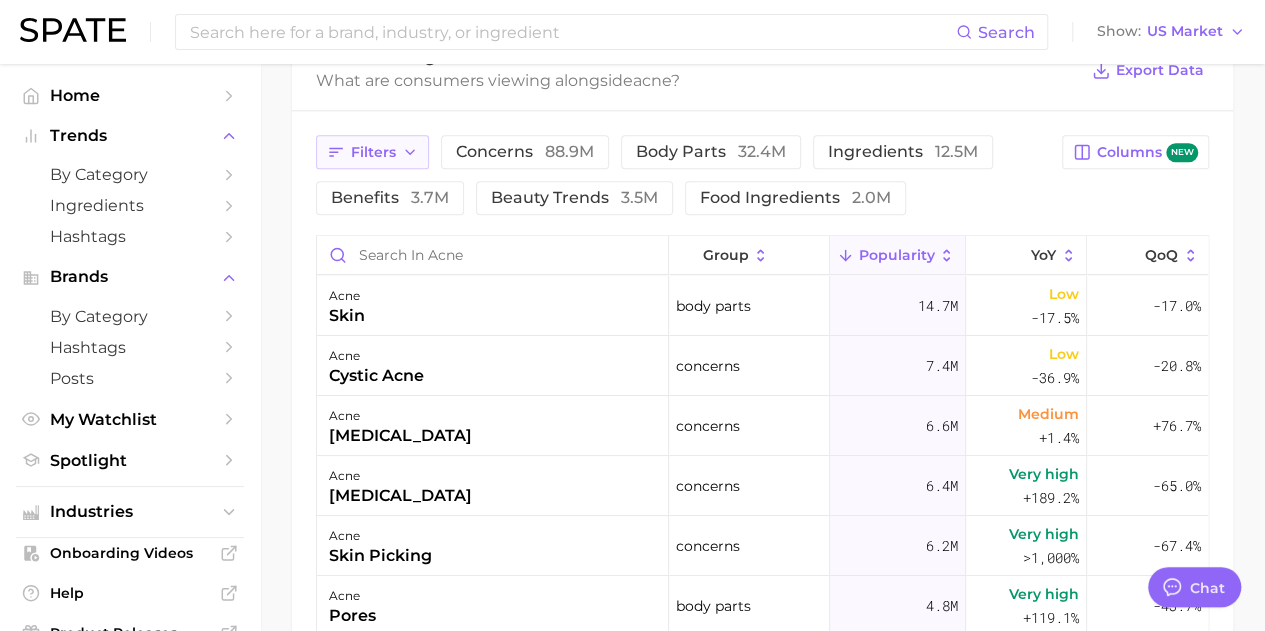 click on "Filters" at bounding box center [373, 152] 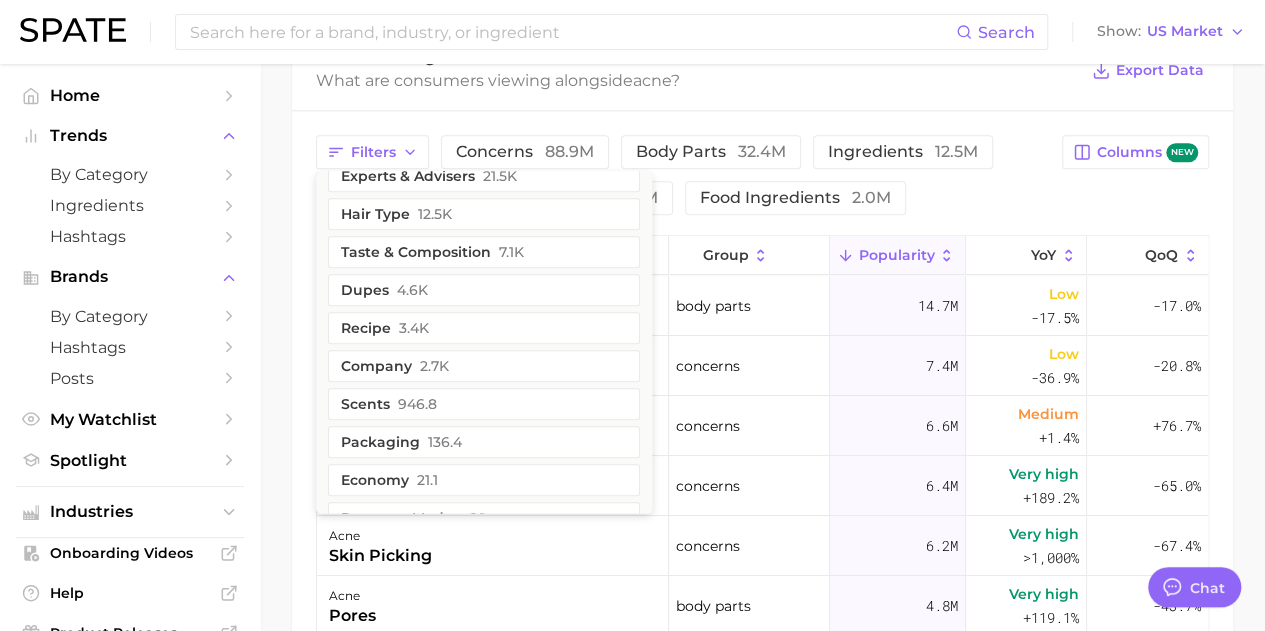 scroll, scrollTop: 892, scrollLeft: 0, axis: vertical 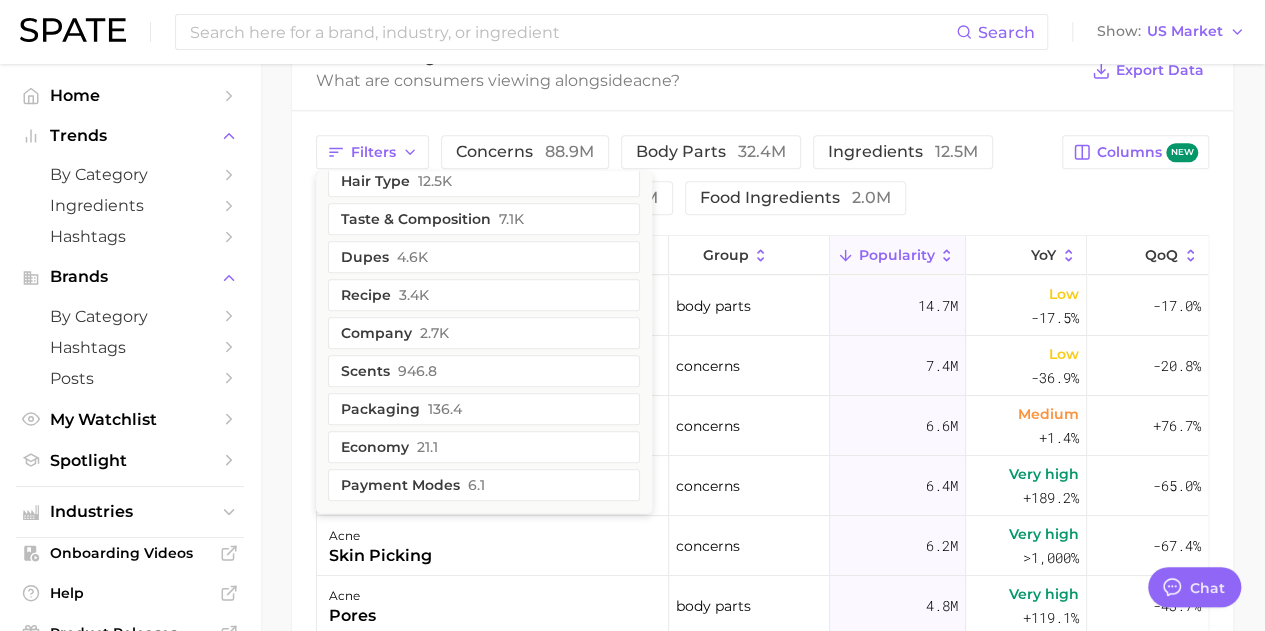 click on "1. skincare 2. face concerns 3. acne condition 4. acne Overview Google TikTok Instagram Beta acne Add to Watchlist Export Data Acne refers to a common dermatological condition characterized by the presence of inflamed and non-inflamed lesions on the skin, often resulting in blemishes and irregular texture. Popularity sustained riser +5.4% combined YoY +19.6% GOOGLE YoY -7.1% TIKTOK YoY +7.8% Predicted  YoY 200.0m 400.0m 2023 2024 2025 2026 How big is this trend? Very High Popularity 478.4m avg.  monthly popularity Which platform is most popular? Google 53.1% popularity share How similar is this trend across platforms? Low Convergence 24.9% pop.  convergence Will it last? Very Likely +7.8% pop.  predicted growth related categories brands Related Categories 6352  total What are consumers viewing alongside  acne ? Export Data Filters product format   1.6m creator content   1.6m routines   1.2m questions   961.1k purchases   853.5k sentiment   827.8k holidays   509.3k commercial content   467.8k skin tone" at bounding box center [762, 9] 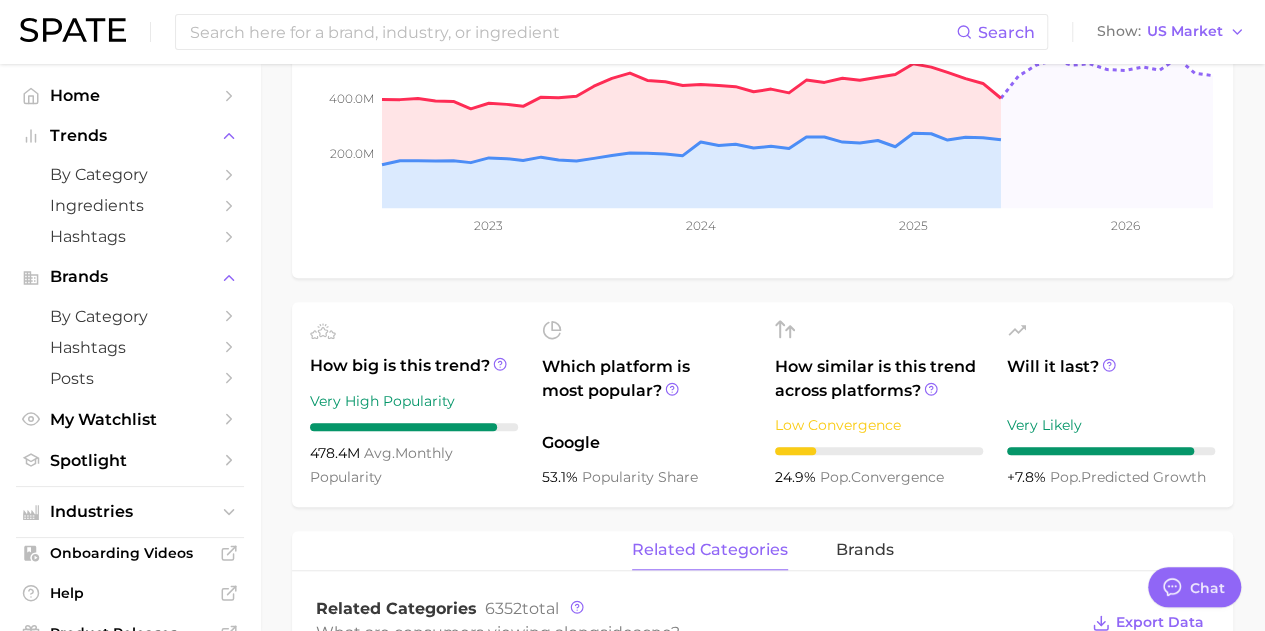 scroll, scrollTop: 525, scrollLeft: 0, axis: vertical 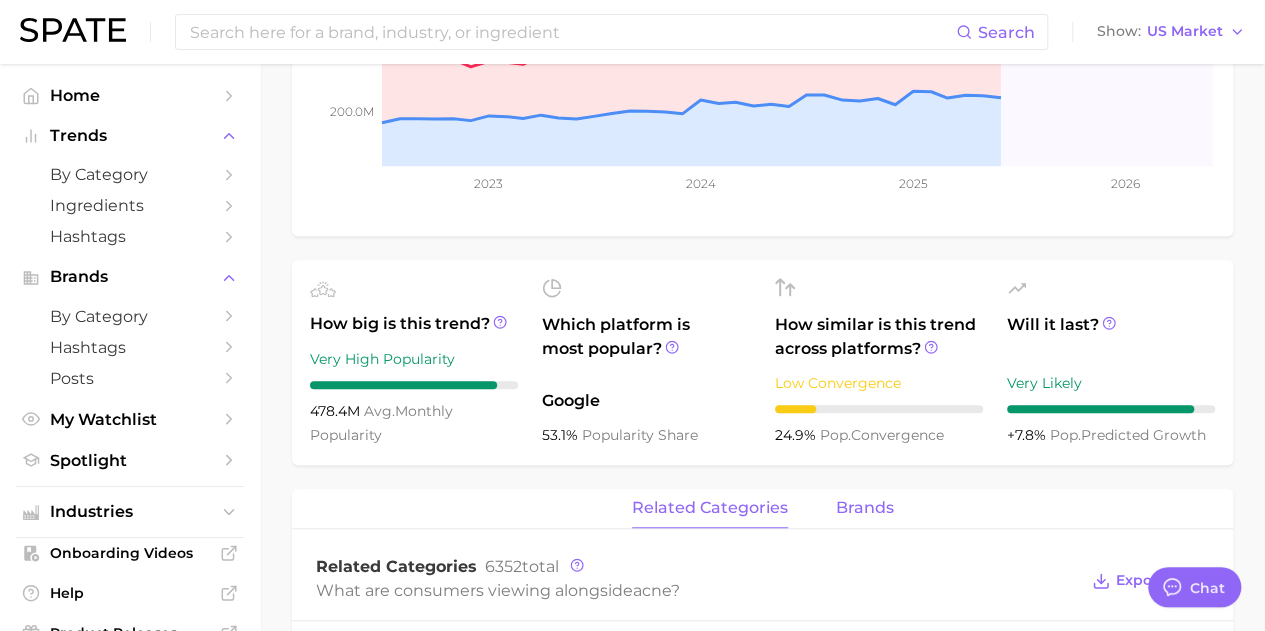 click on "brands" at bounding box center (865, 508) 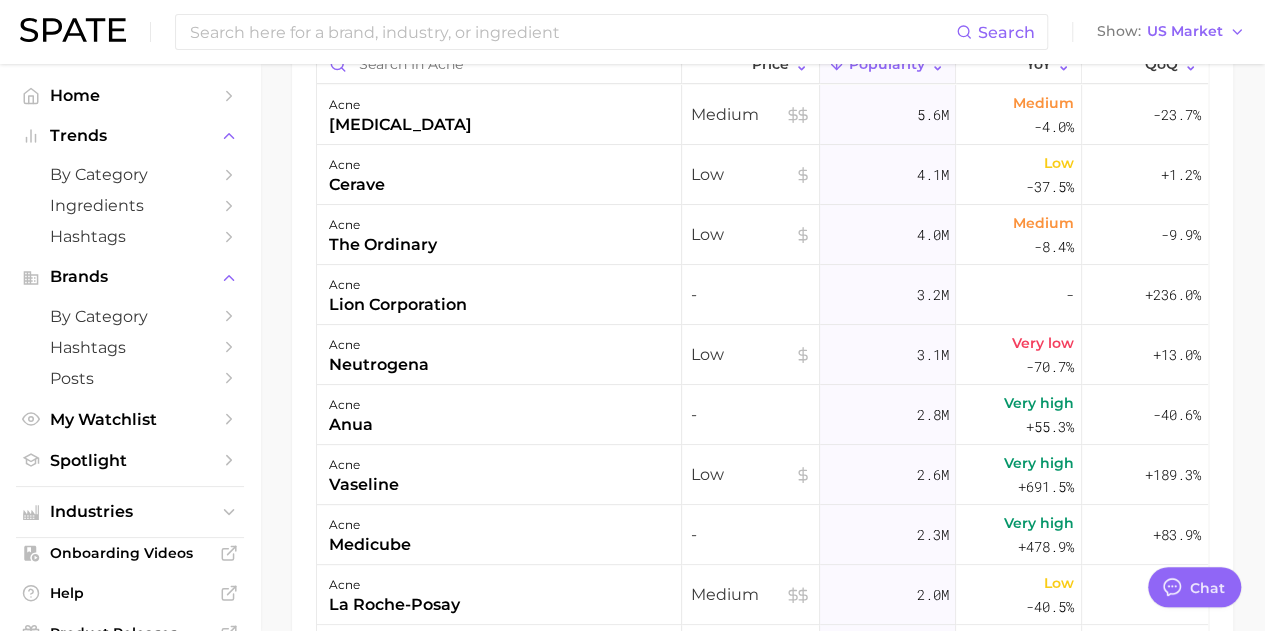 scroll, scrollTop: 1174, scrollLeft: 0, axis: vertical 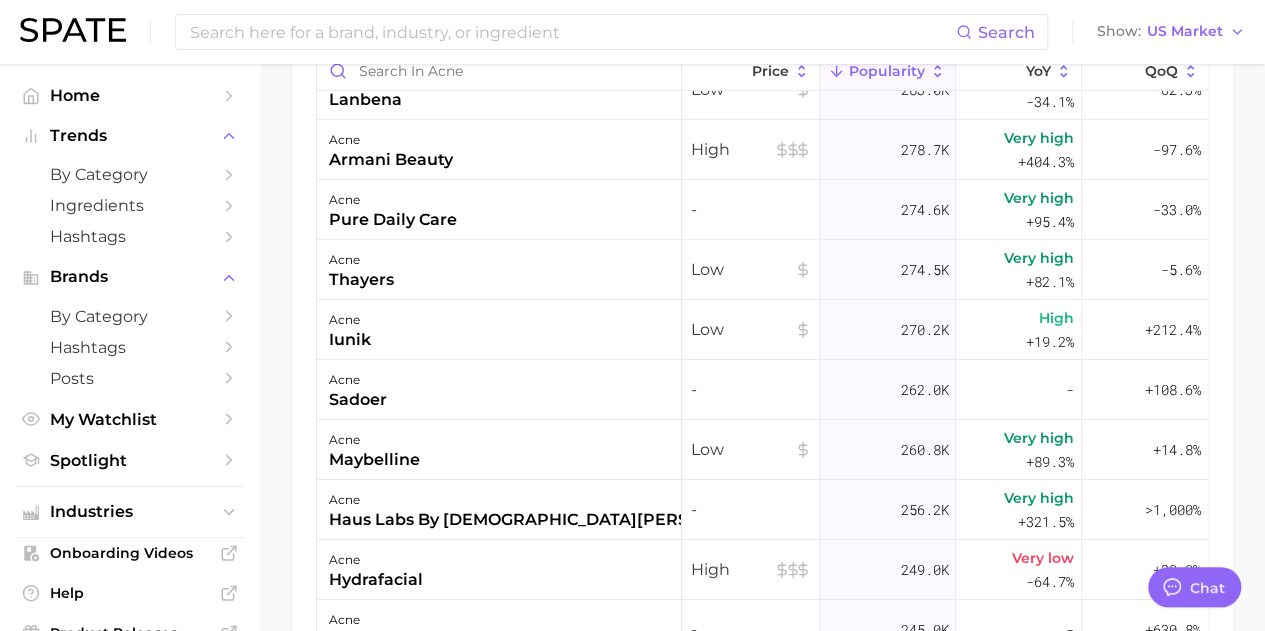 click on "acne sadoer" at bounding box center (499, 389) 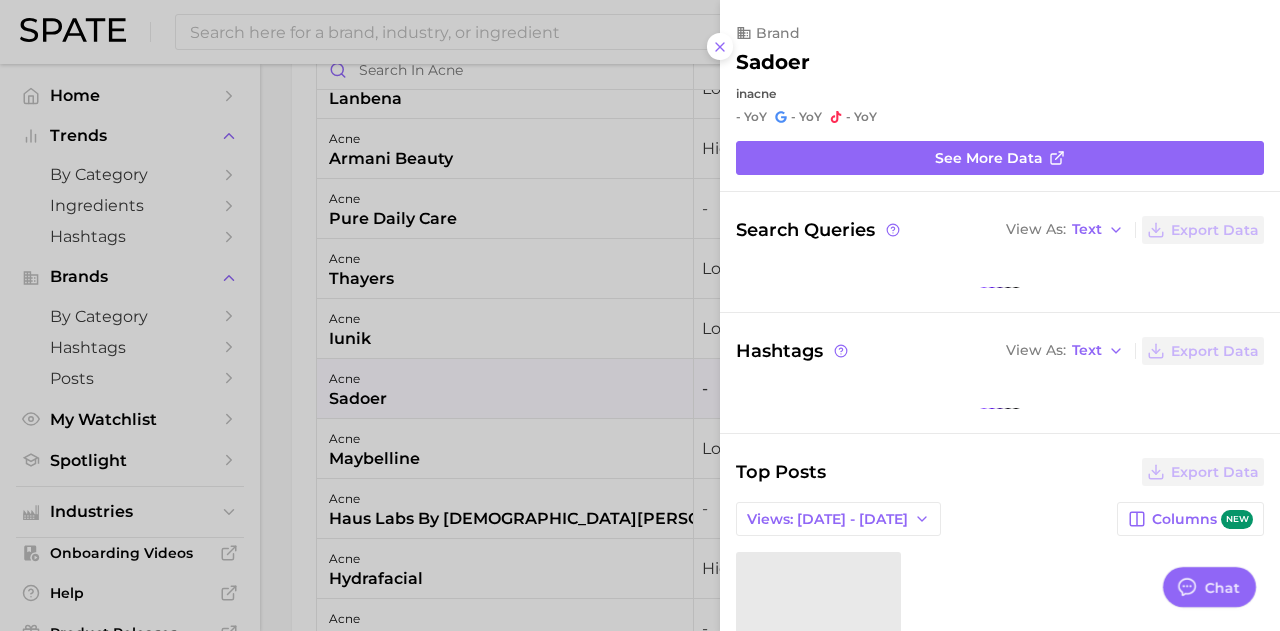 click at bounding box center (640, 315) 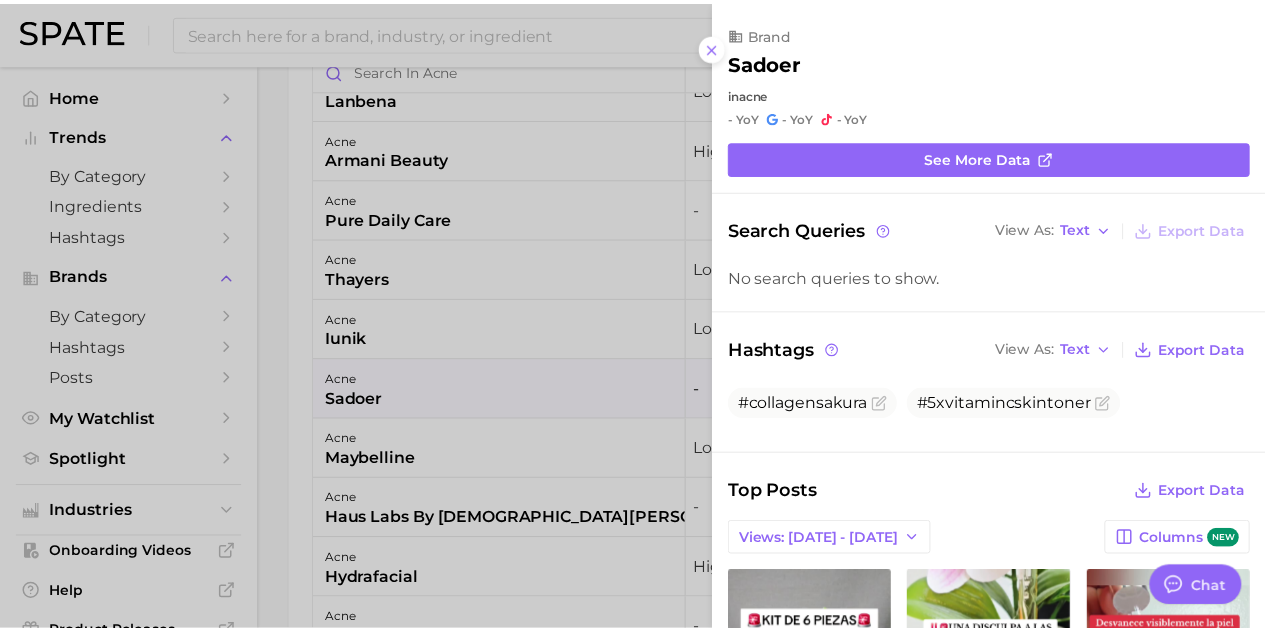 scroll, scrollTop: 0, scrollLeft: 0, axis: both 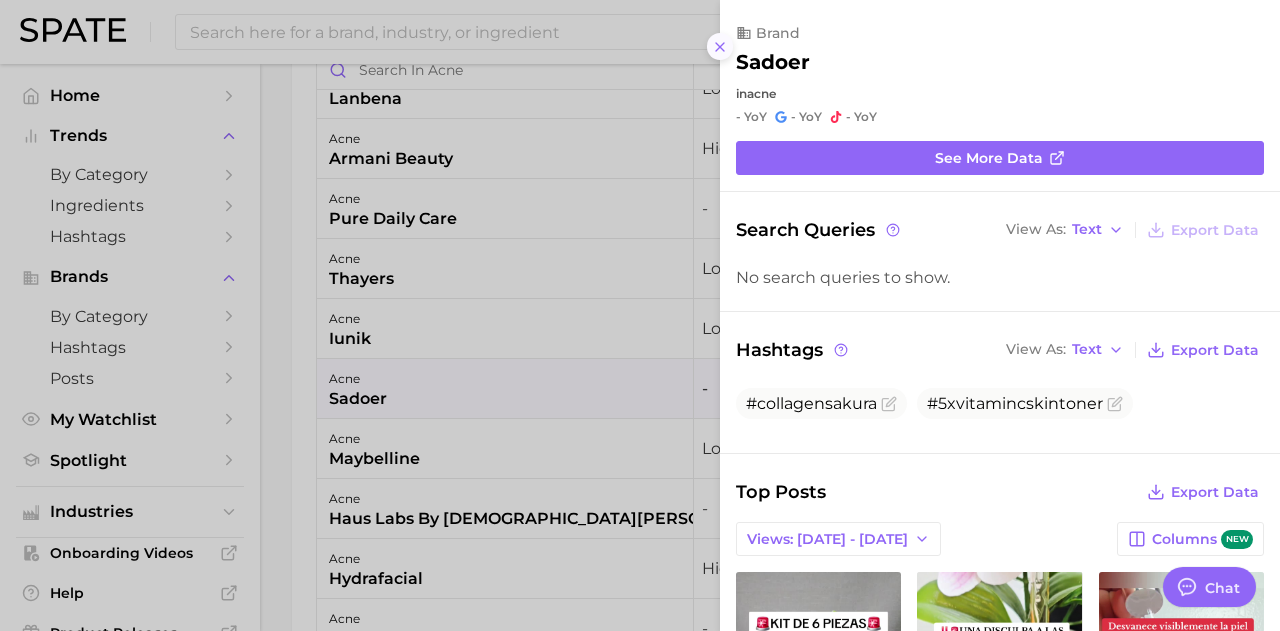 click 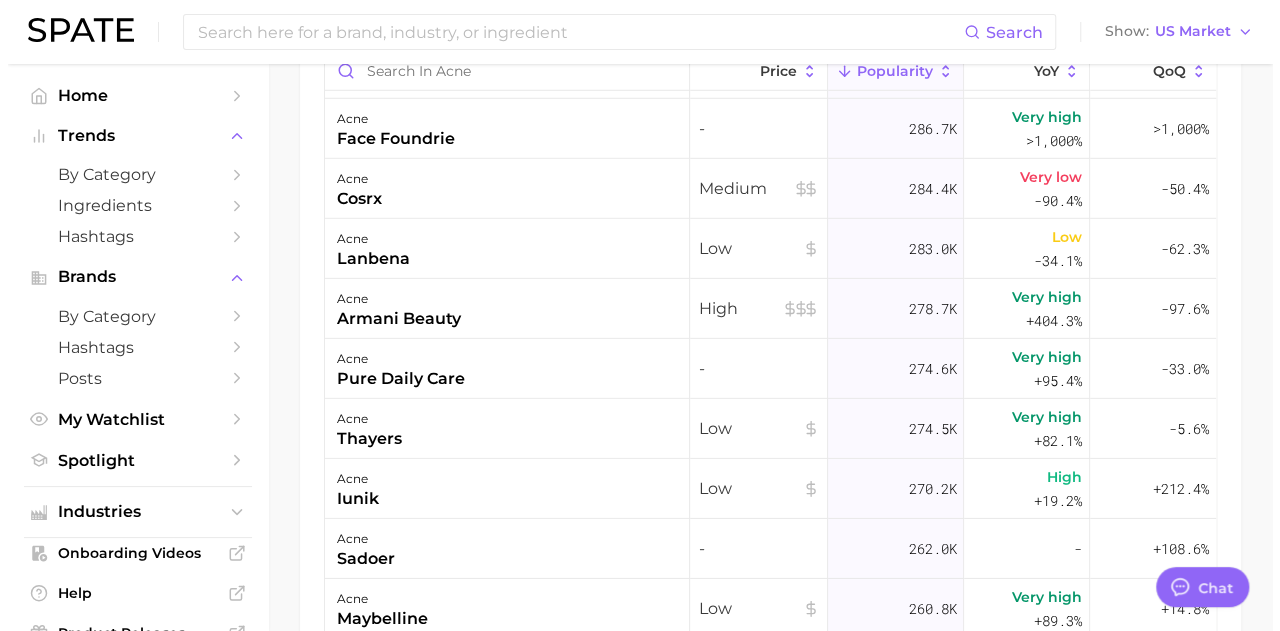 scroll, scrollTop: 2890, scrollLeft: 0, axis: vertical 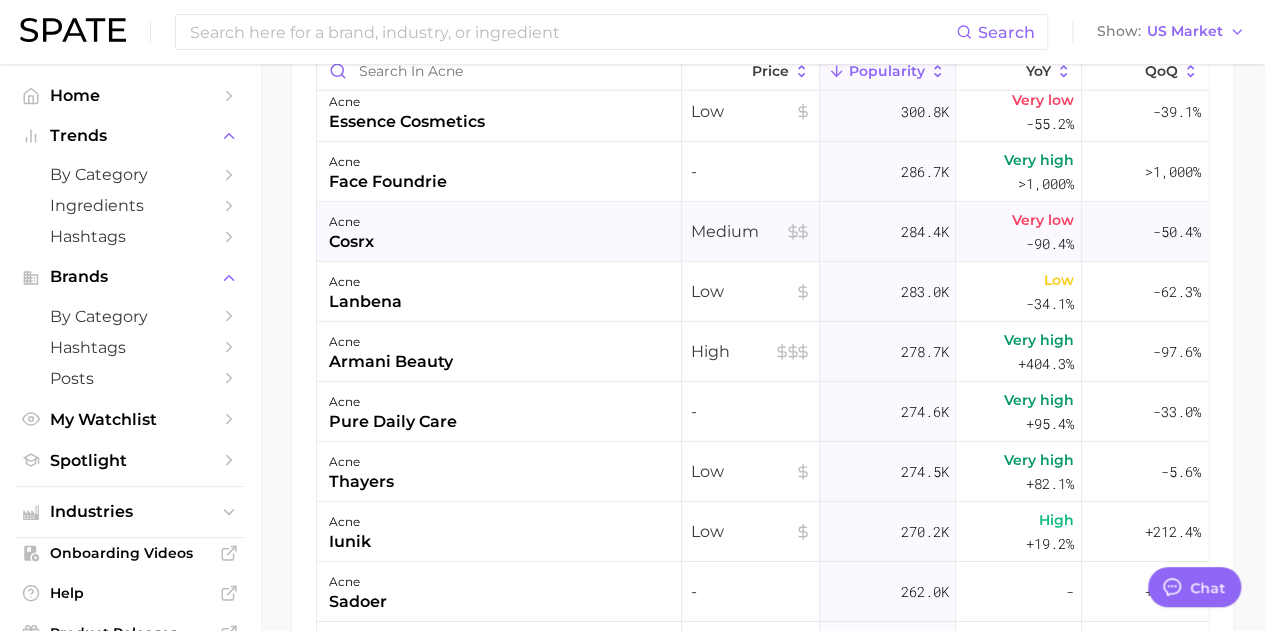 click on "acne cosrx" at bounding box center [499, 231] 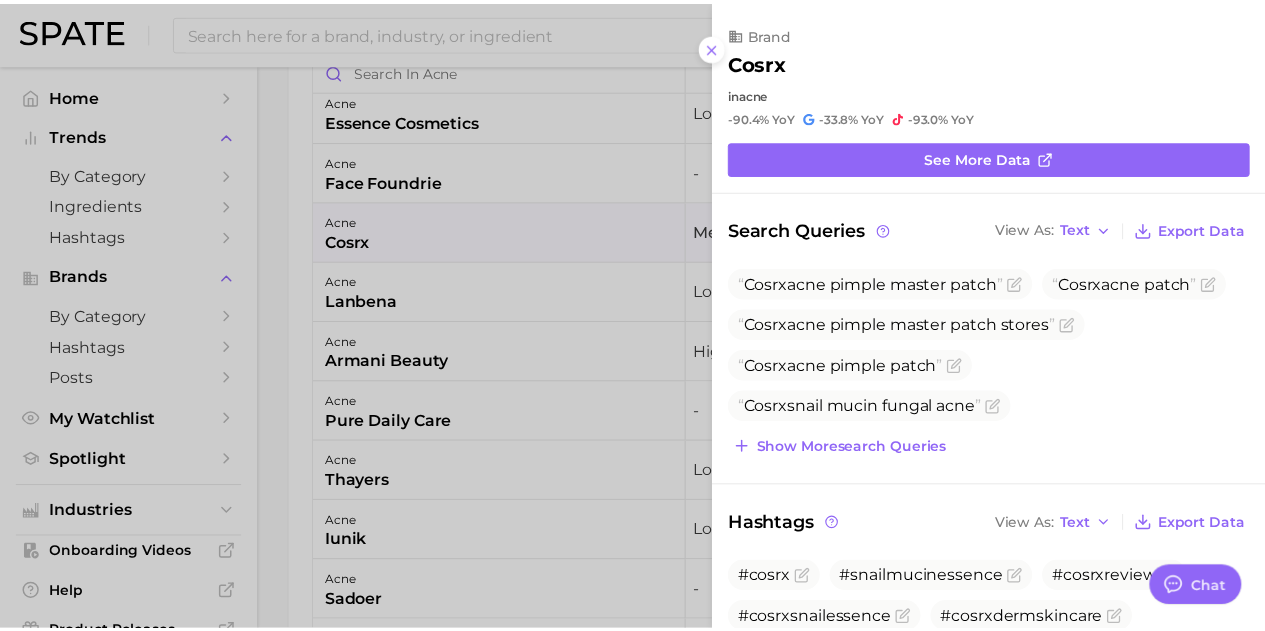 scroll, scrollTop: 0, scrollLeft: 0, axis: both 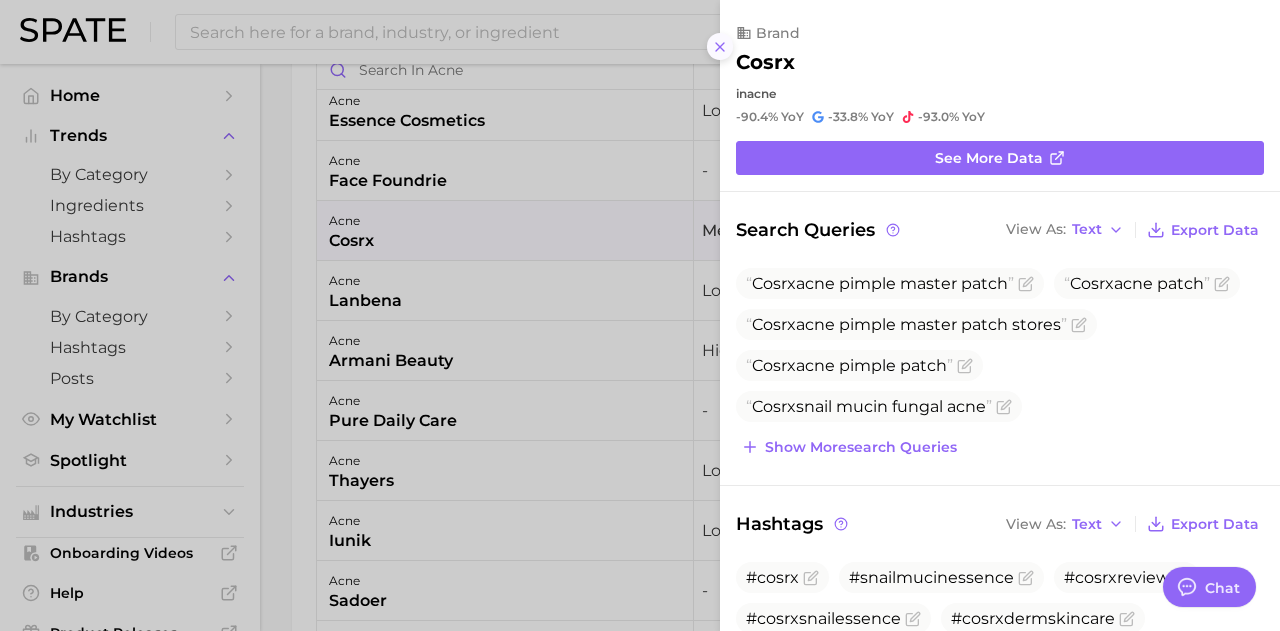 click at bounding box center [720, 46] 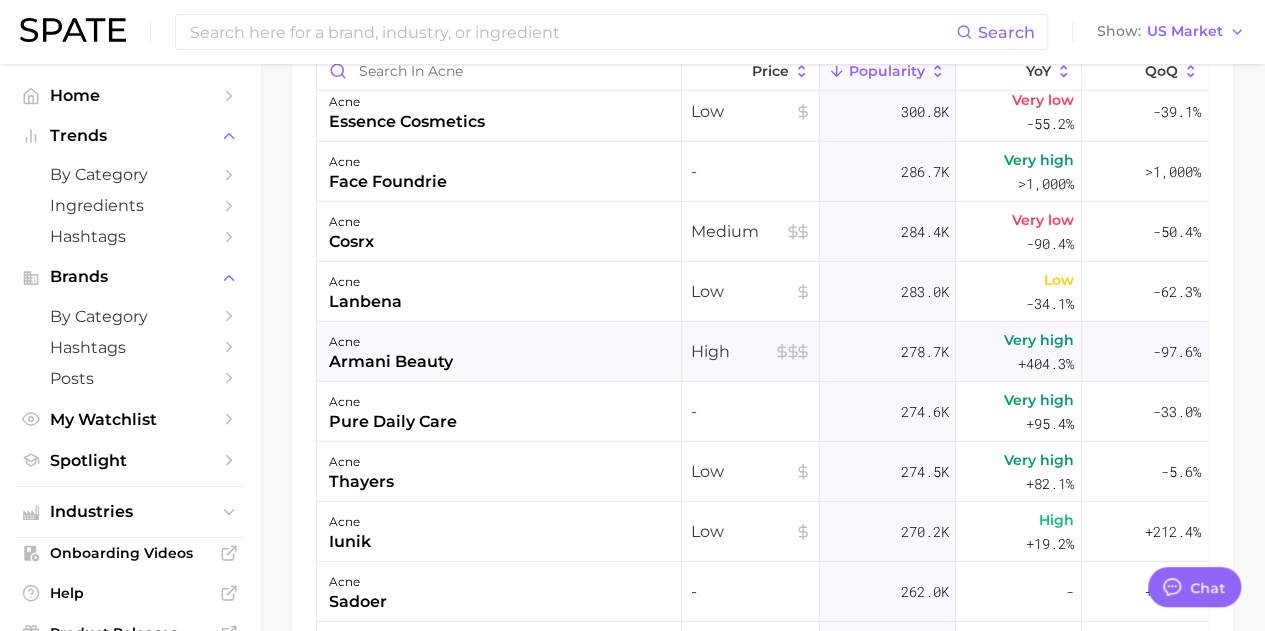 scroll, scrollTop: 2763, scrollLeft: 0, axis: vertical 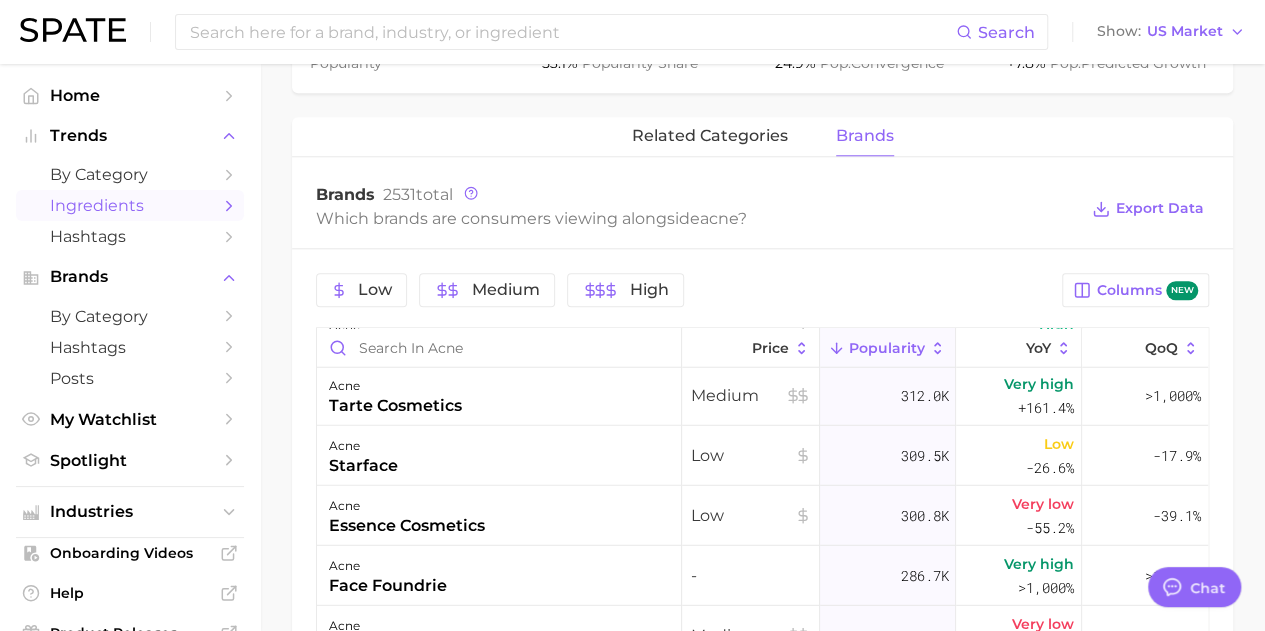 click on "Ingredients" at bounding box center (130, 205) 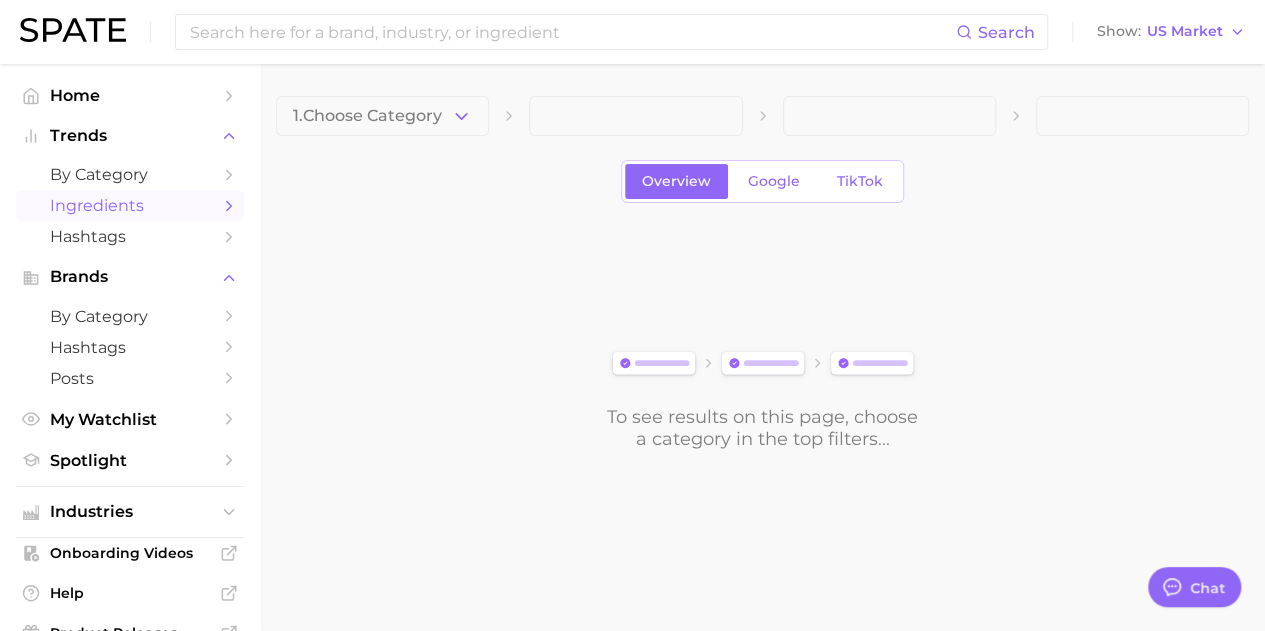 scroll, scrollTop: 0, scrollLeft: 0, axis: both 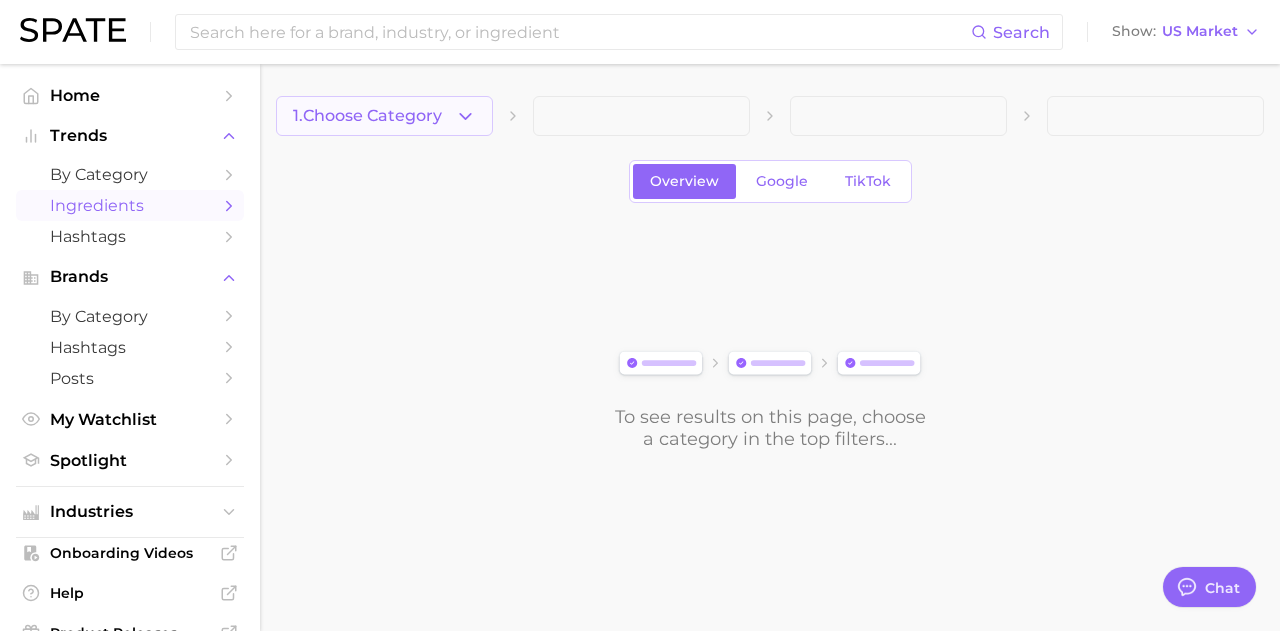 click on "1.  Choose Category" at bounding box center [367, 116] 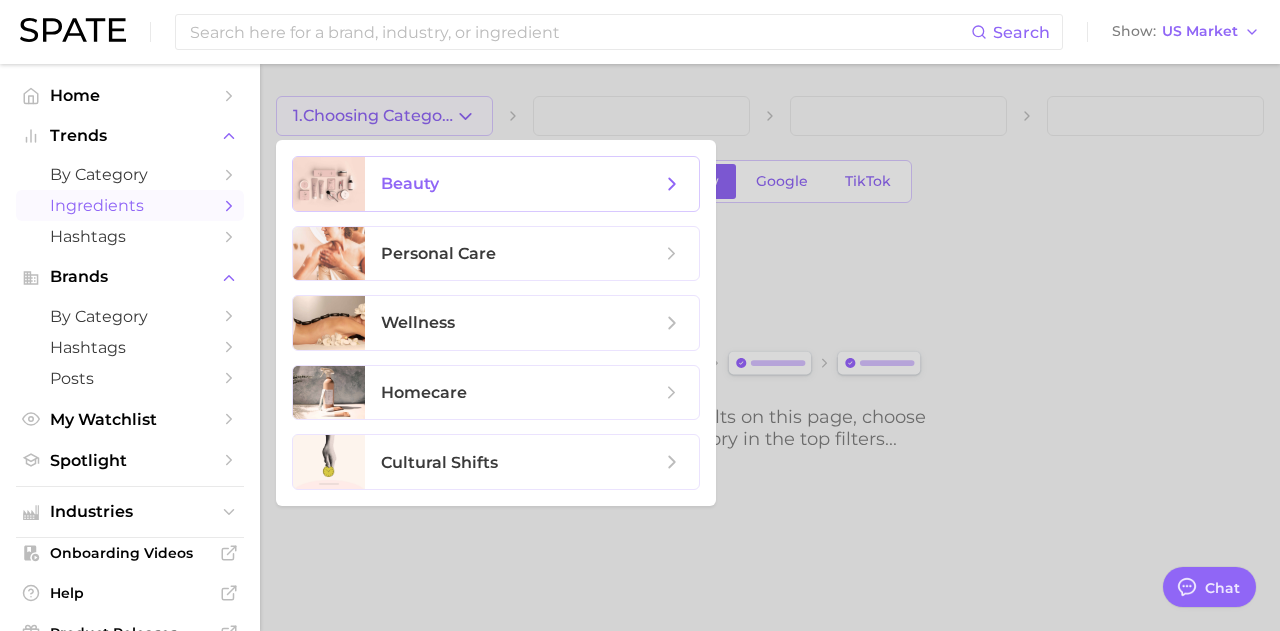 click at bounding box center [329, 184] 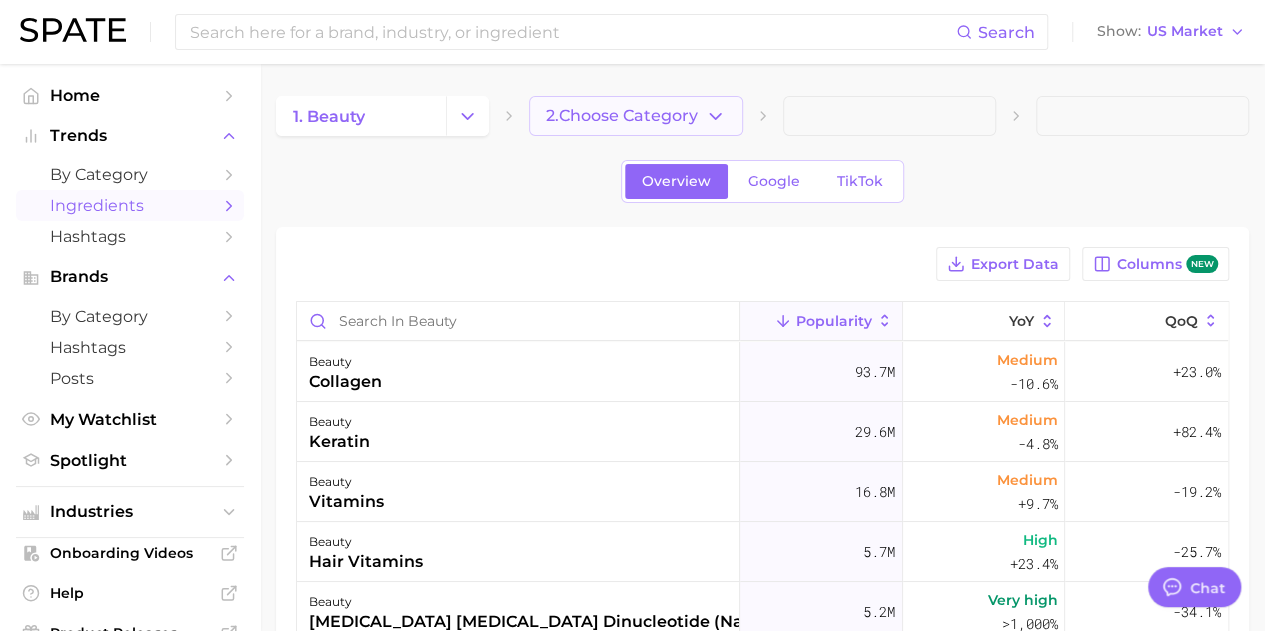 click on "2.  Choose Category" at bounding box center [622, 116] 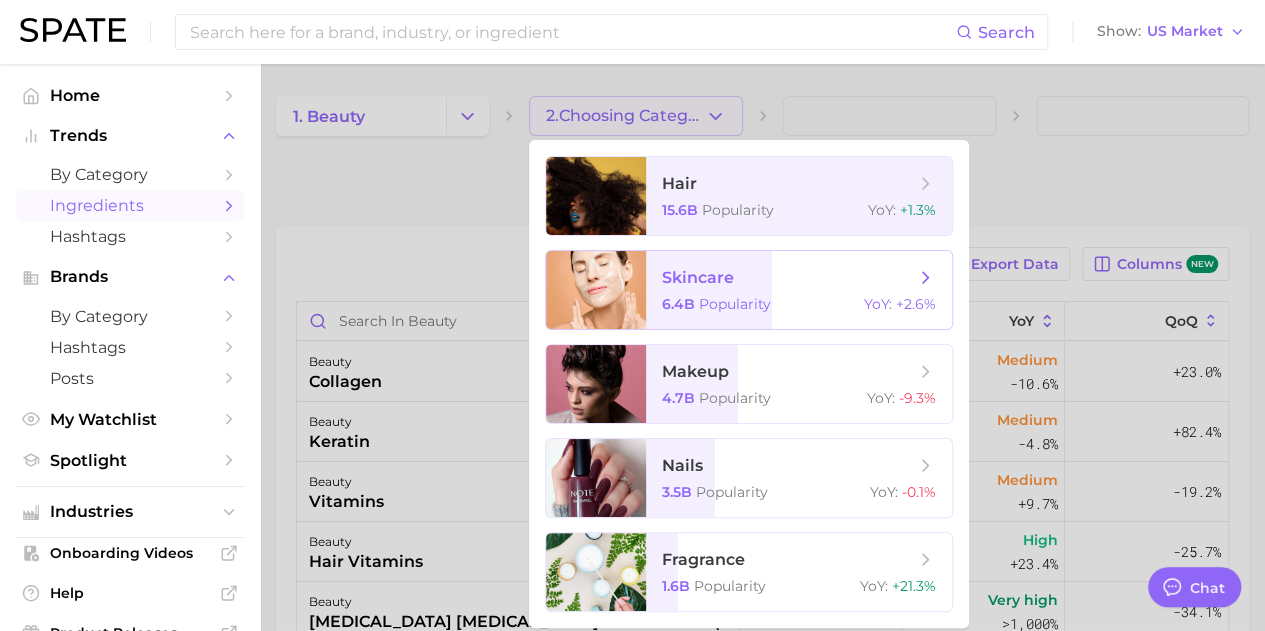 click at bounding box center (596, 290) 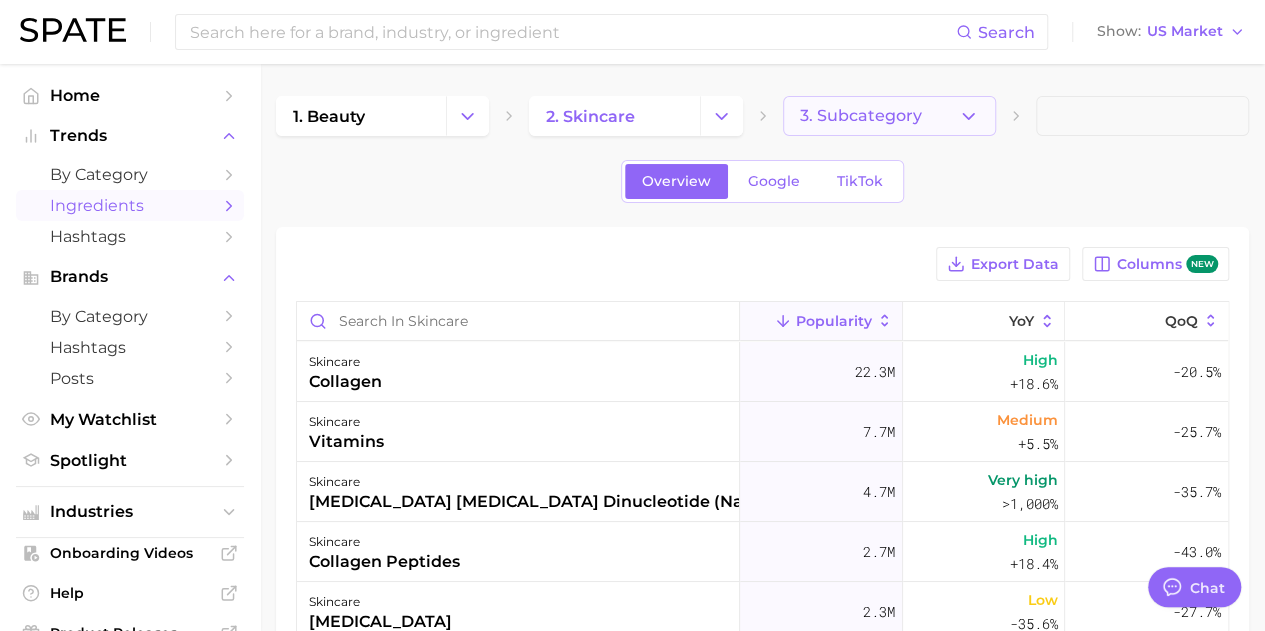 click on "3. Subcategory" at bounding box center (861, 116) 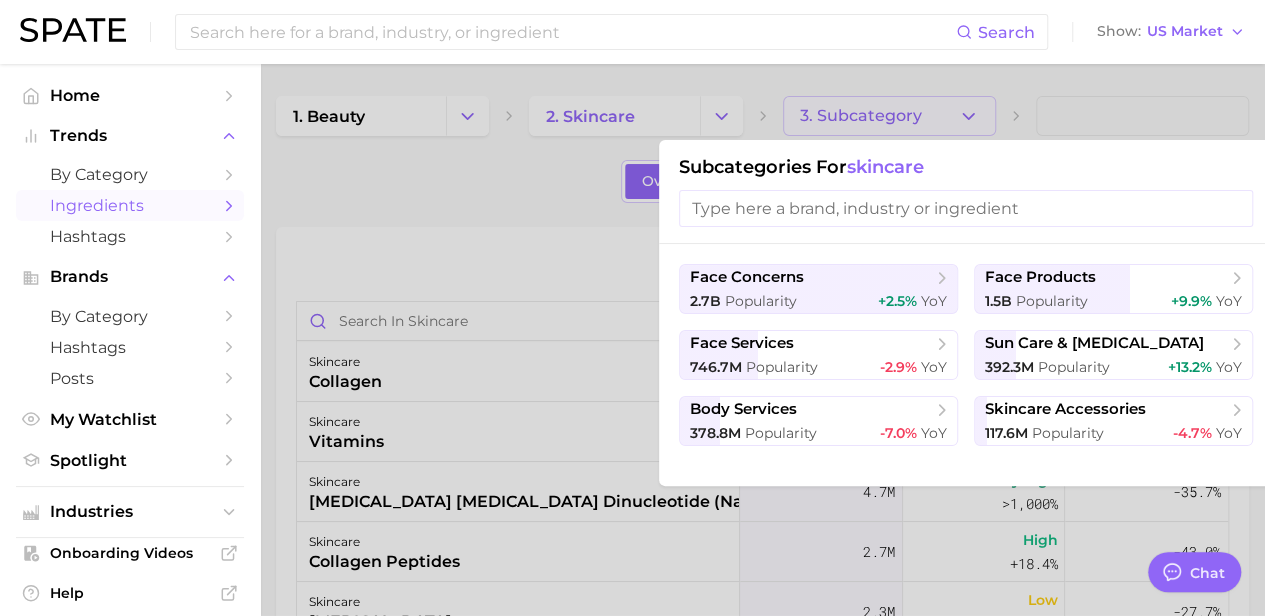 click at bounding box center (966, 208) 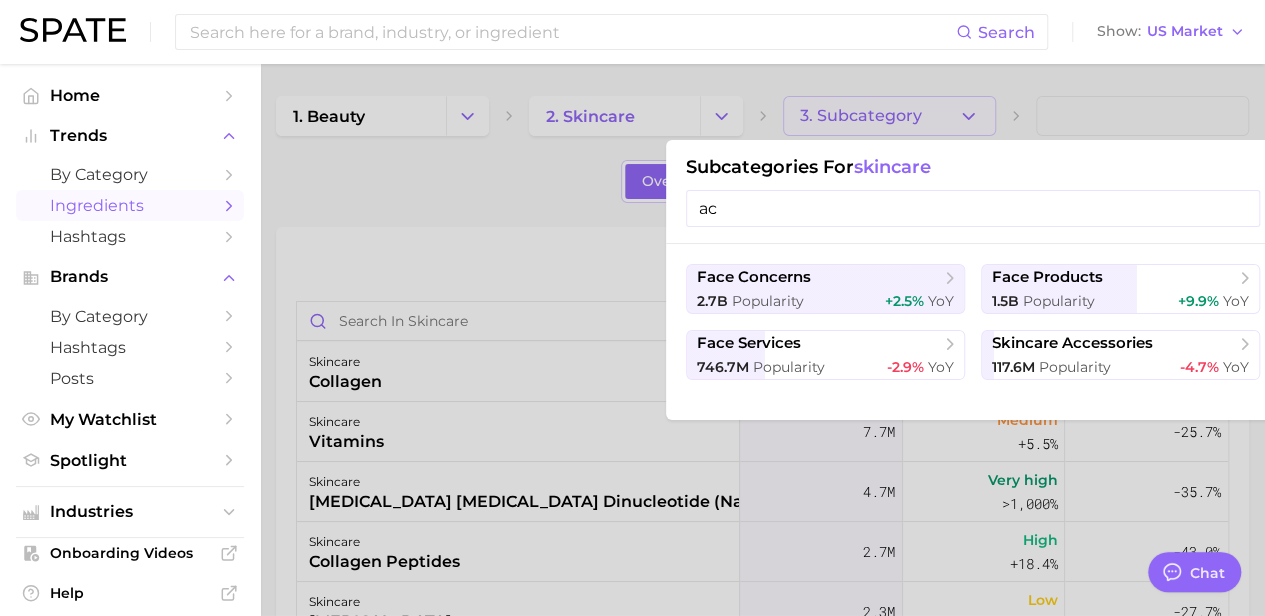 type on "a" 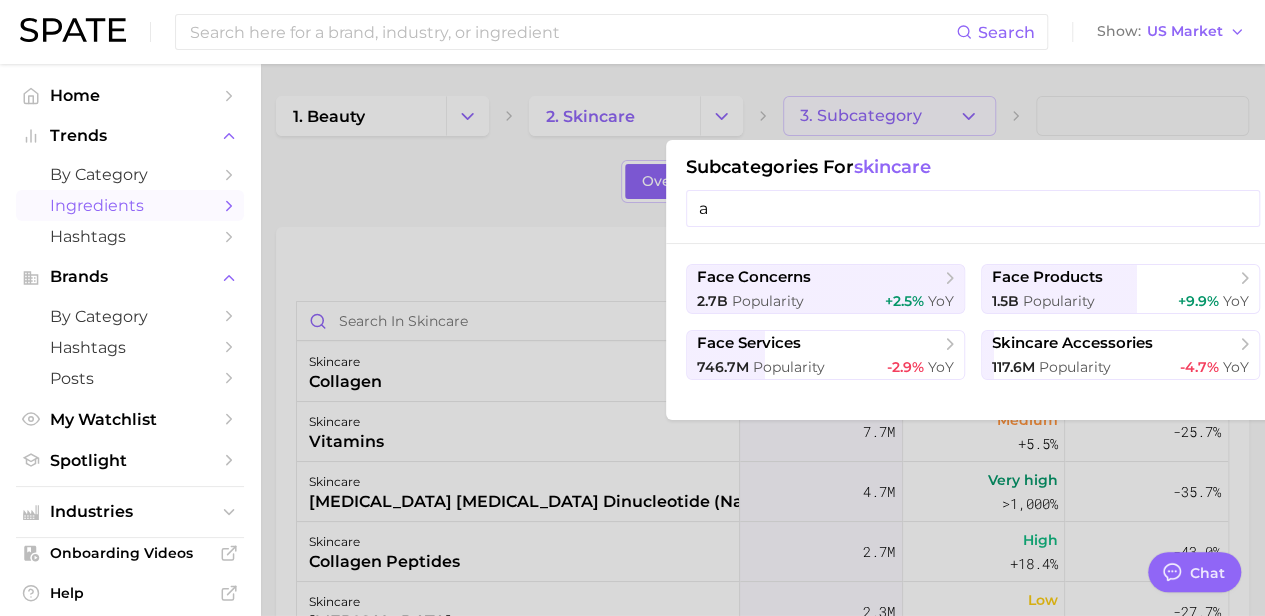 type 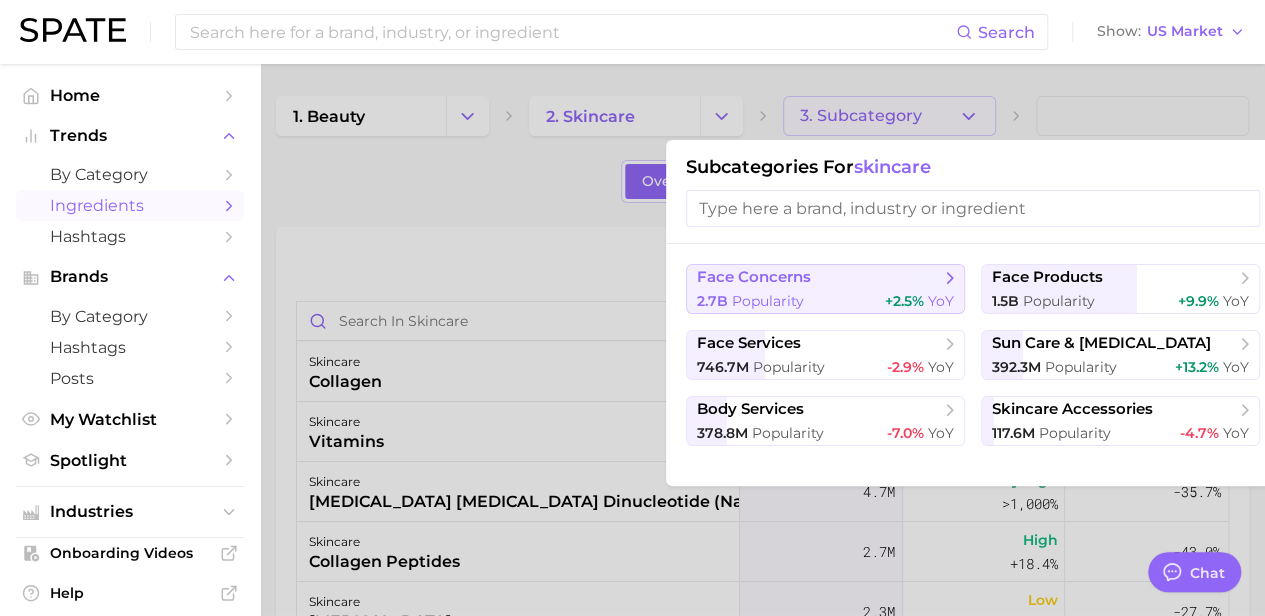 click on "Popularity" at bounding box center [768, 301] 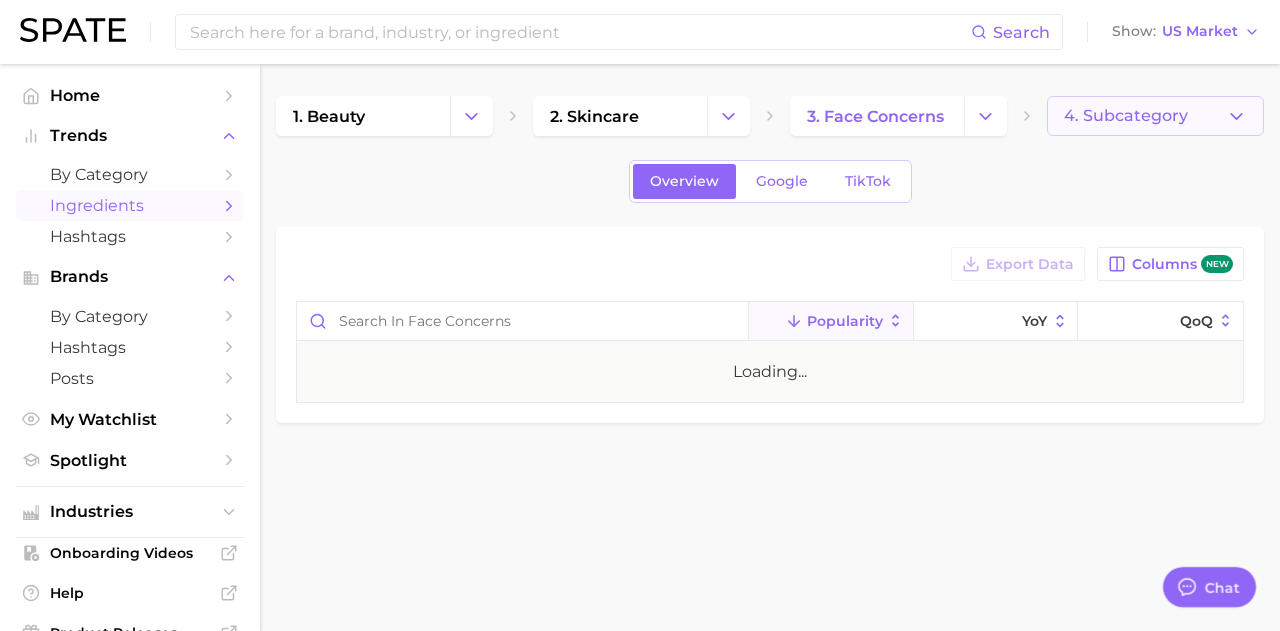 click on "4. Subcategory" at bounding box center [1155, 116] 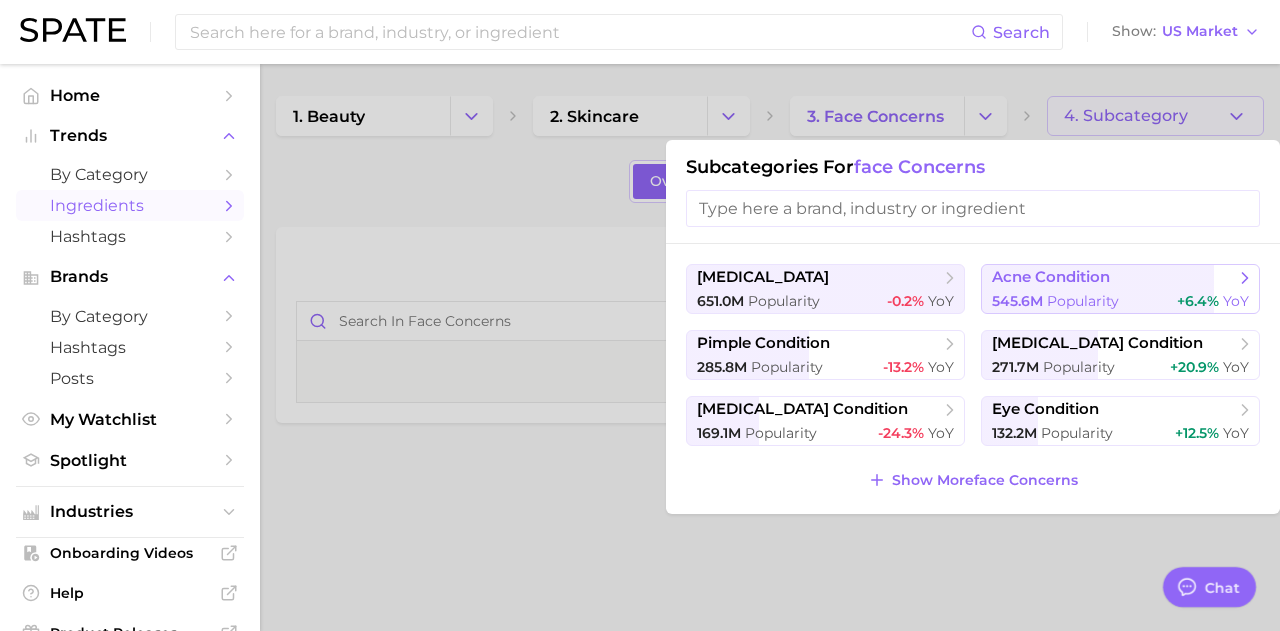 click on "545.6m" at bounding box center [1017, 301] 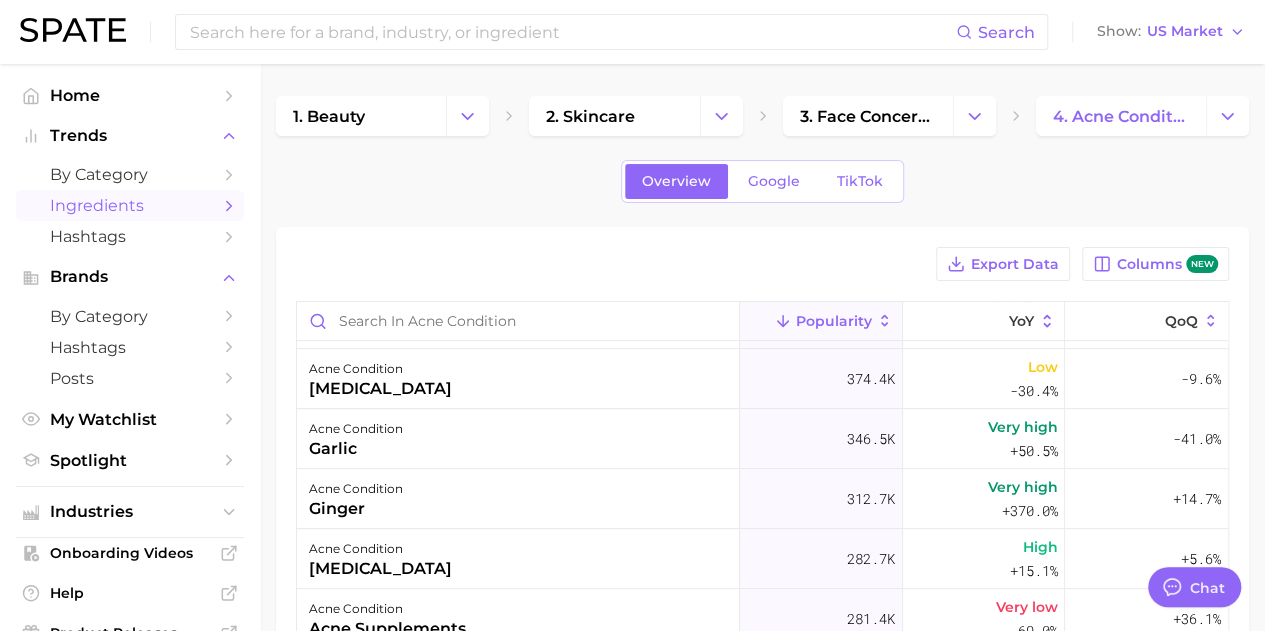 scroll, scrollTop: 352, scrollLeft: 0, axis: vertical 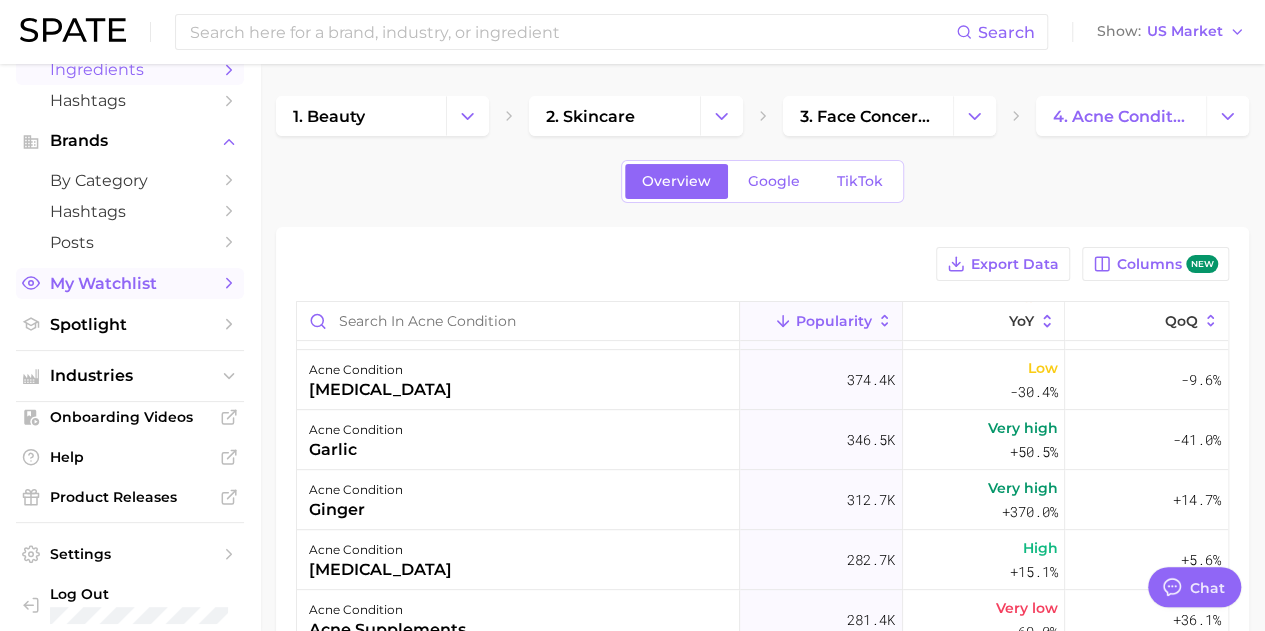 click on "My Watchlist" at bounding box center (130, 283) 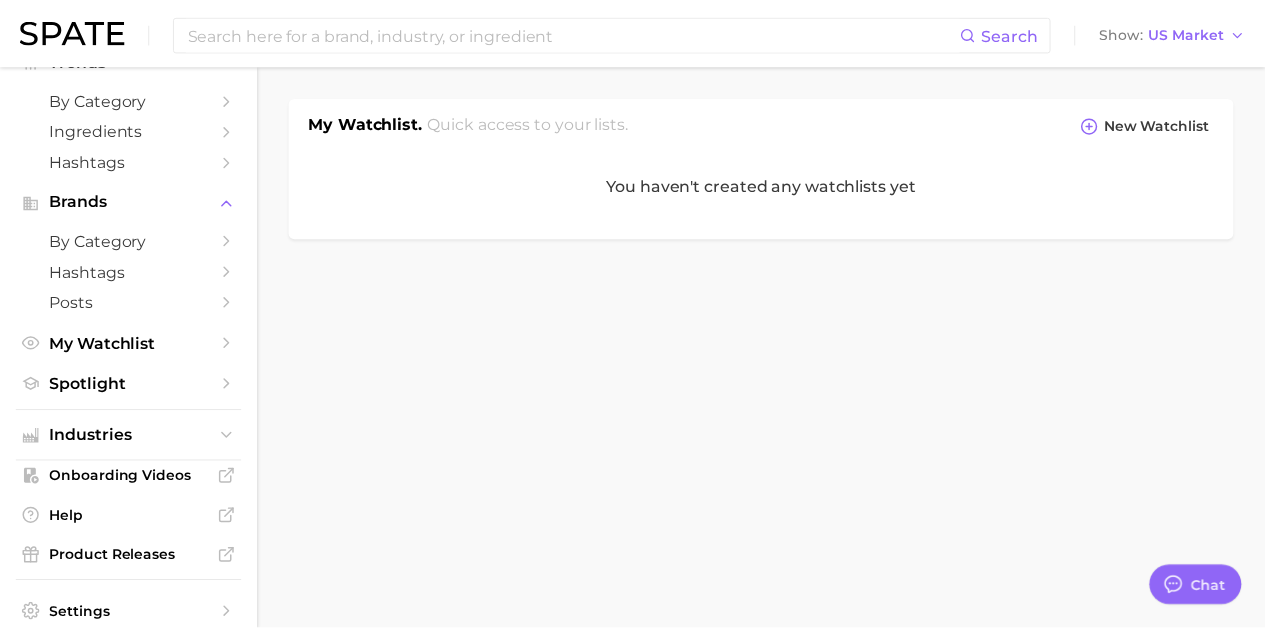 scroll, scrollTop: 77, scrollLeft: 0, axis: vertical 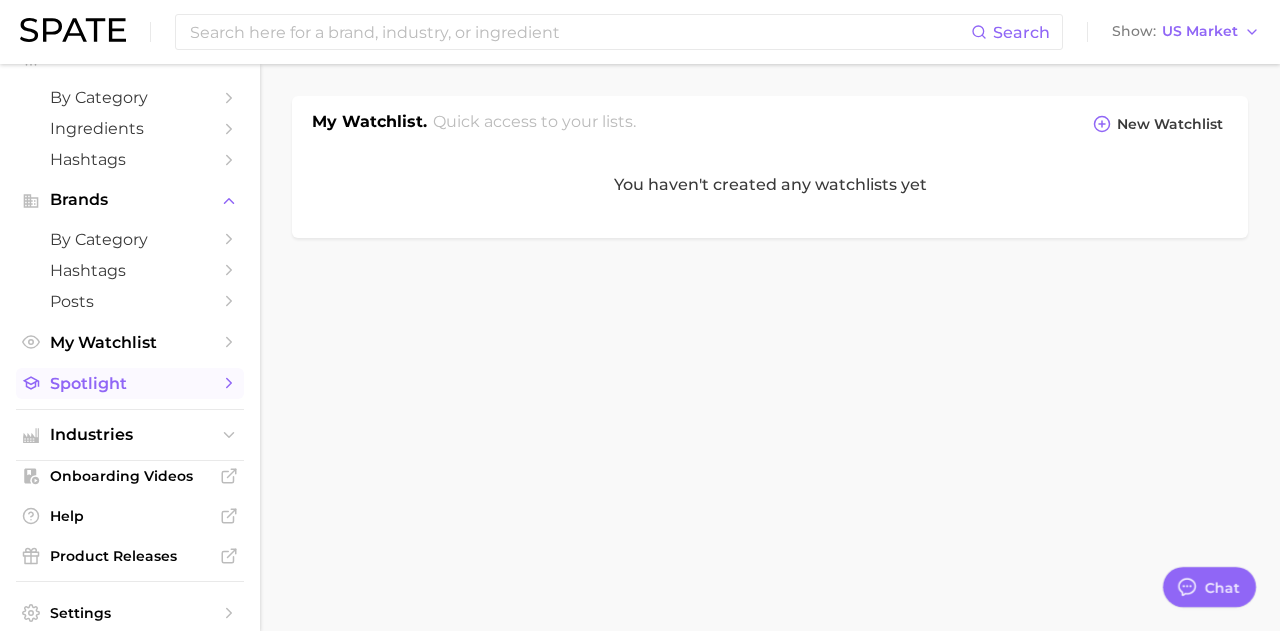 click on "Spotlight" at bounding box center [130, 383] 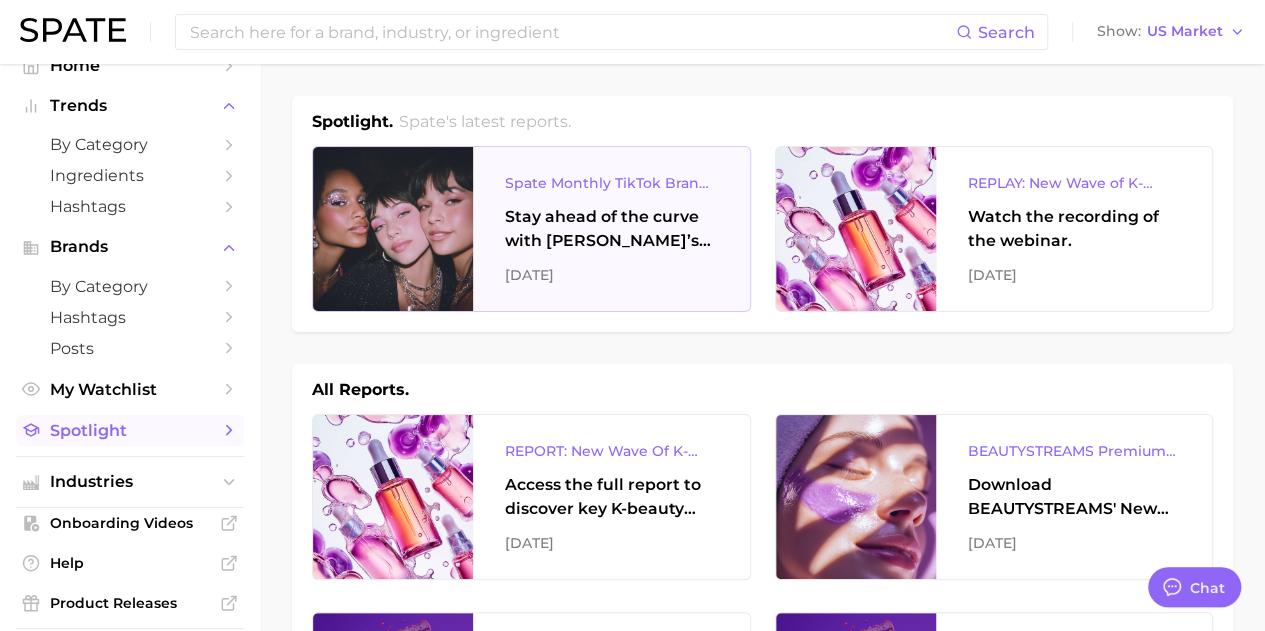 scroll, scrollTop: 0, scrollLeft: 0, axis: both 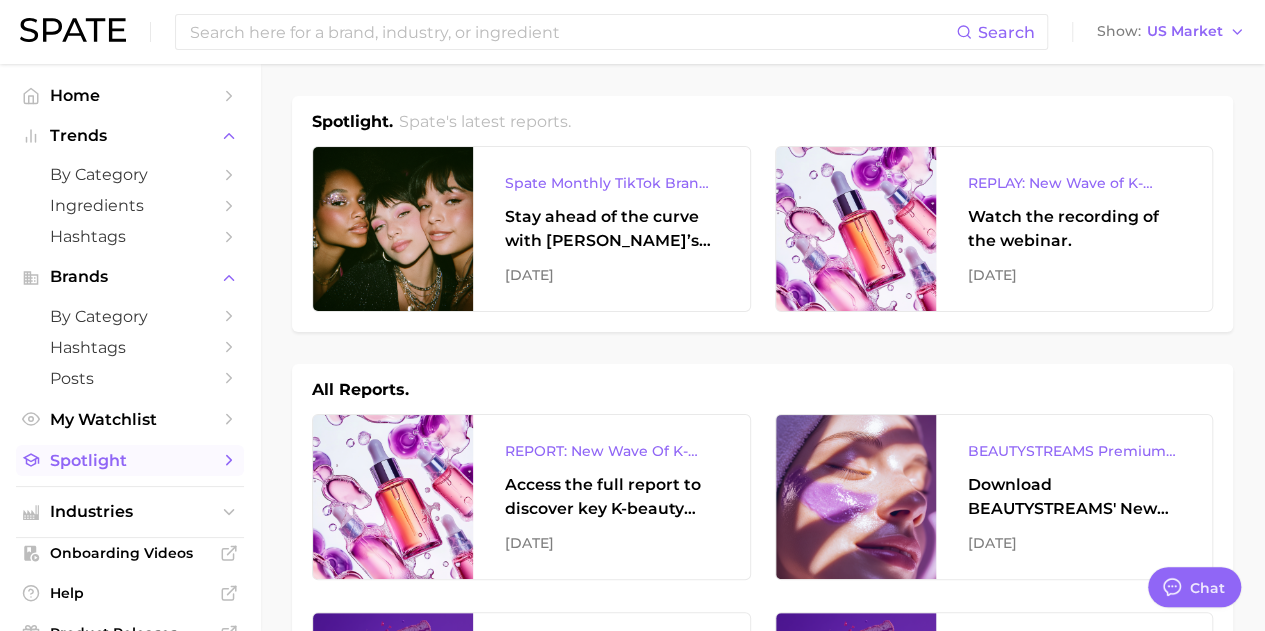 click on "Spotlight" at bounding box center [130, 460] 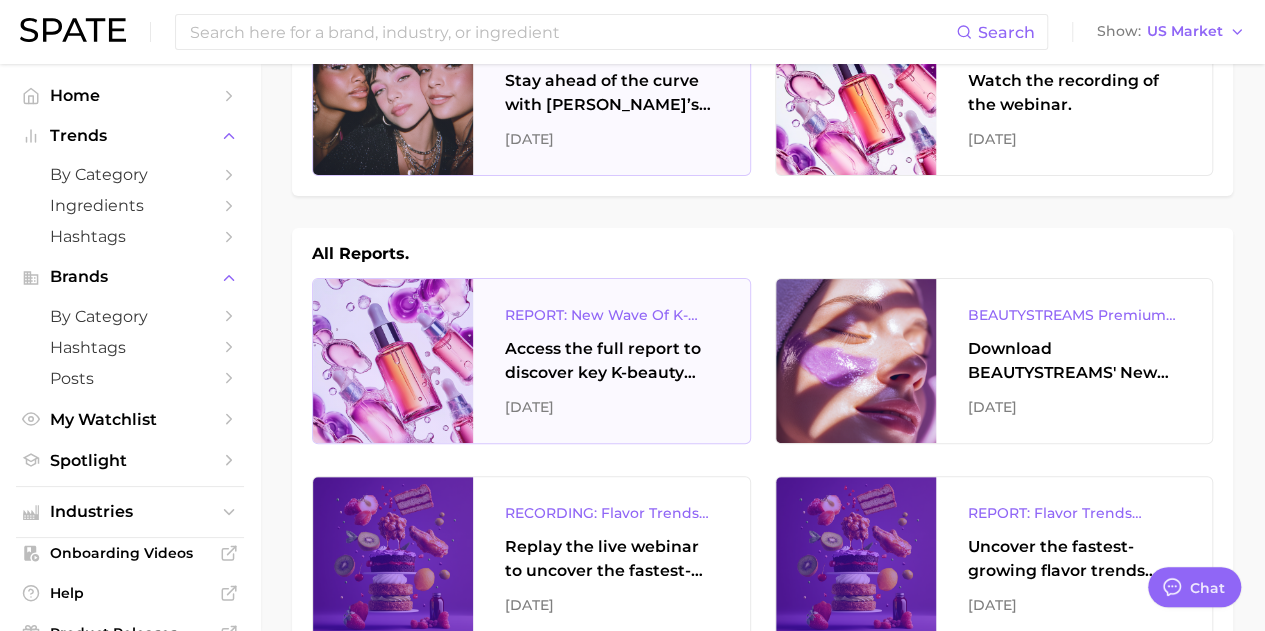 scroll, scrollTop: 137, scrollLeft: 0, axis: vertical 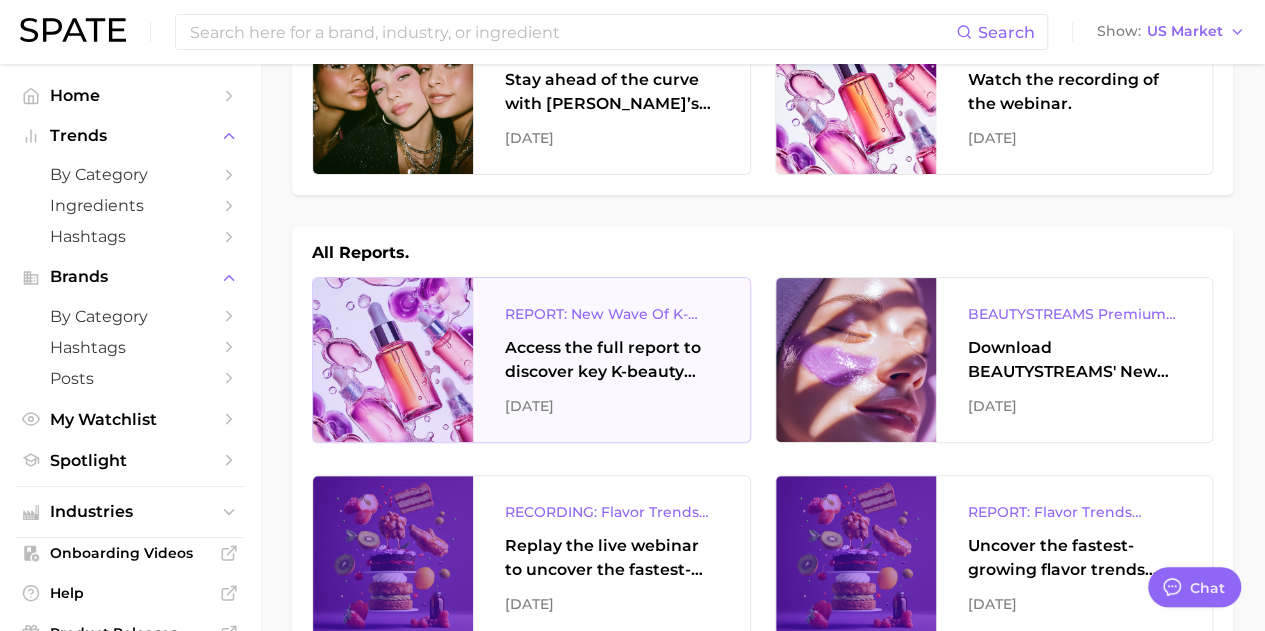 click on "Access the full report to discover key K-beauty trends influencing today’s beauty market" at bounding box center (611, 360) 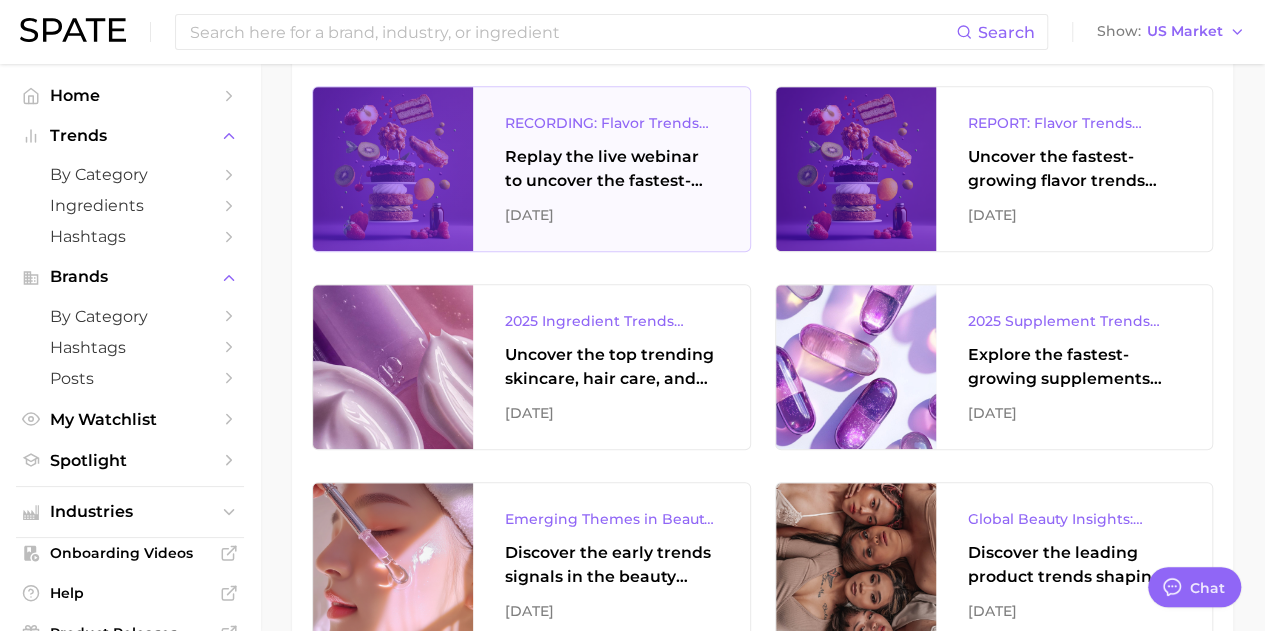 scroll, scrollTop: 527, scrollLeft: 0, axis: vertical 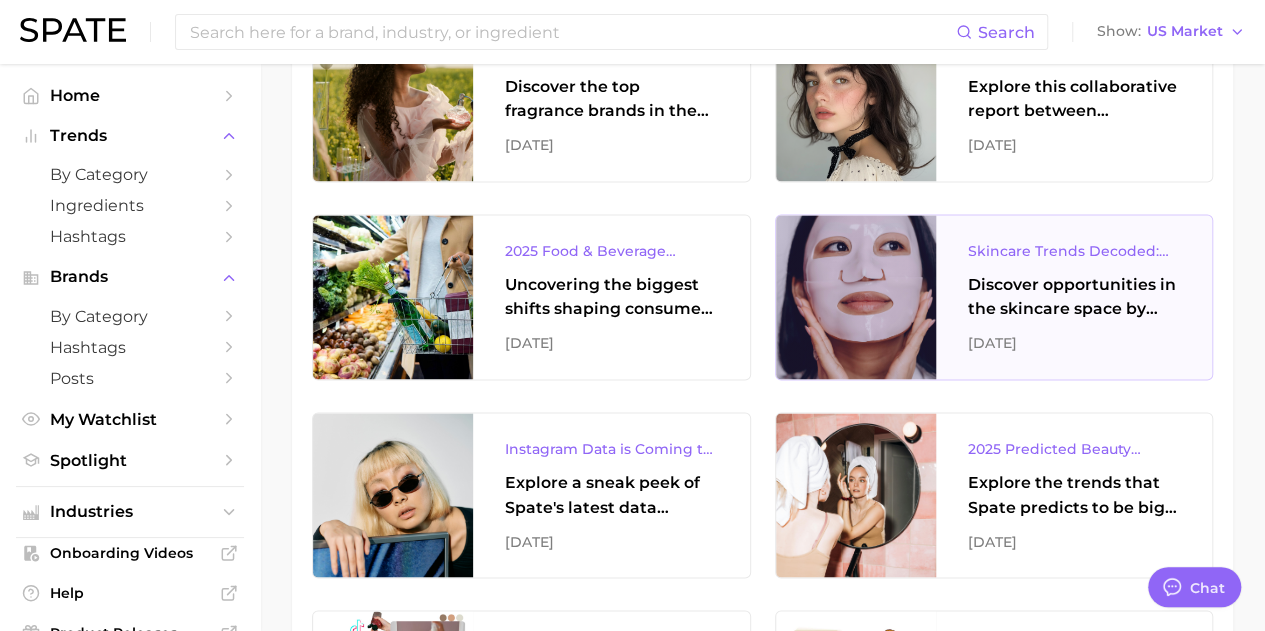 click at bounding box center (856, 297) 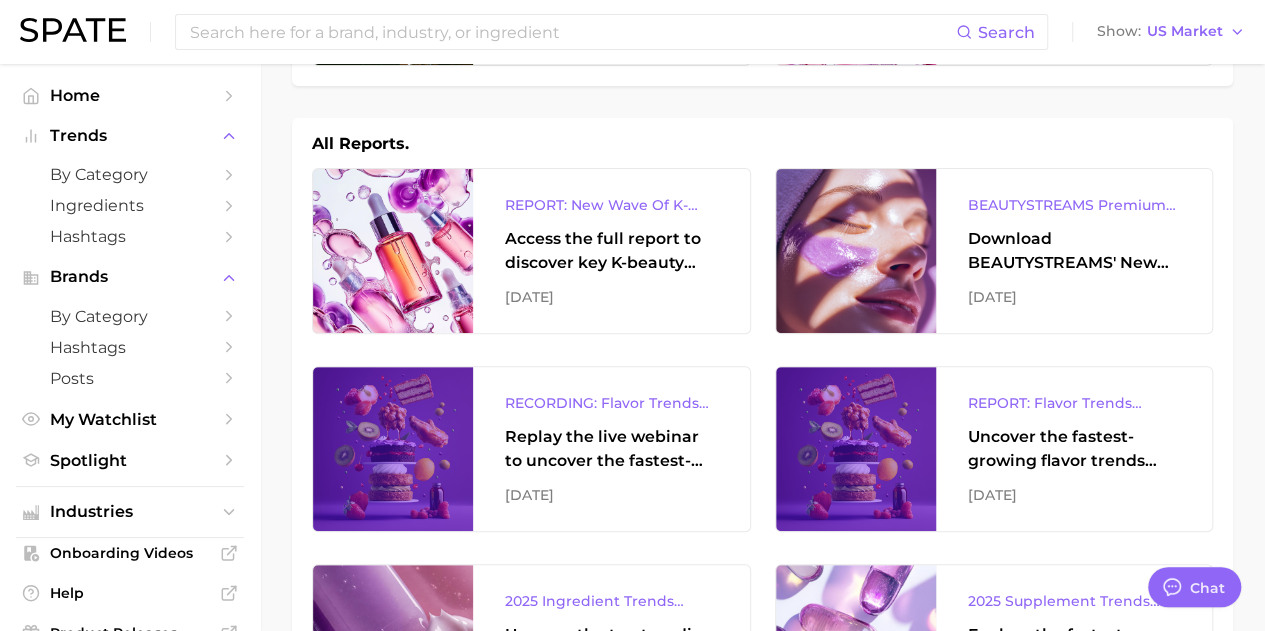 scroll, scrollTop: 0, scrollLeft: 0, axis: both 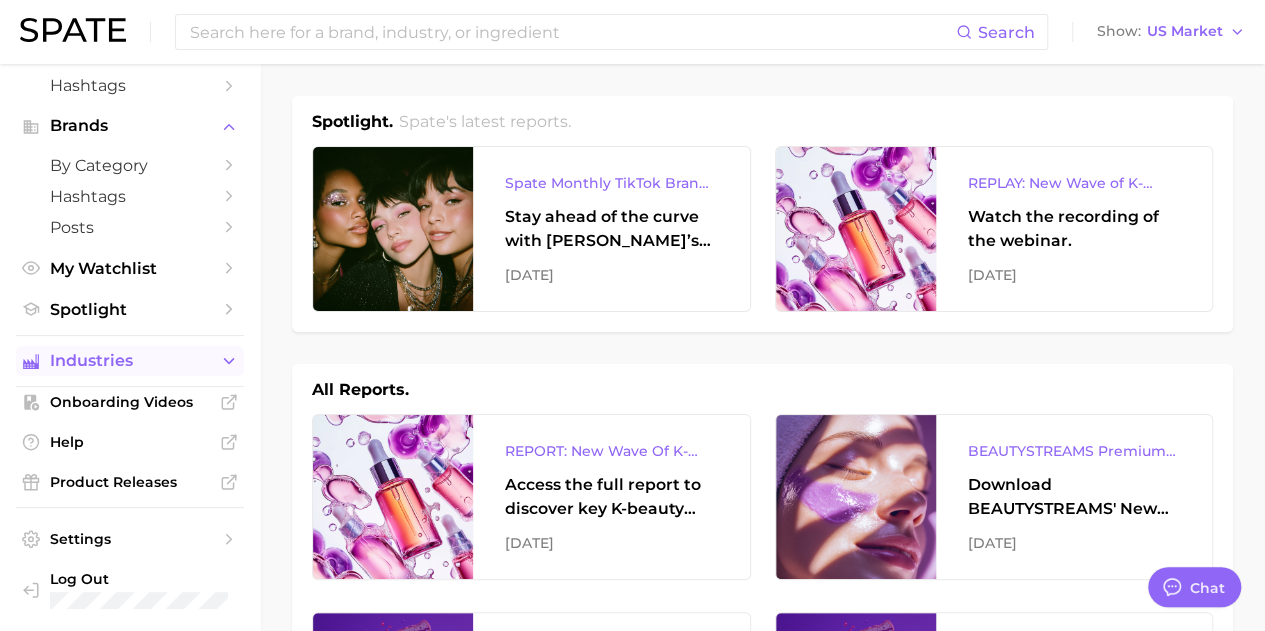 click 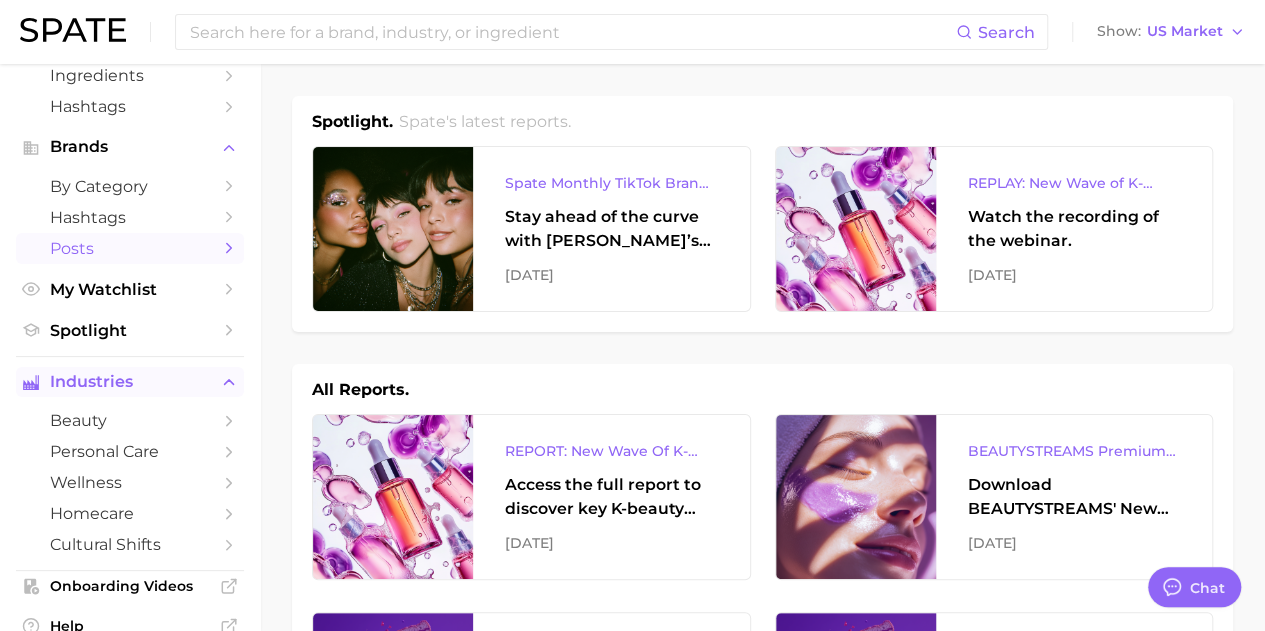 scroll, scrollTop: 0, scrollLeft: 0, axis: both 